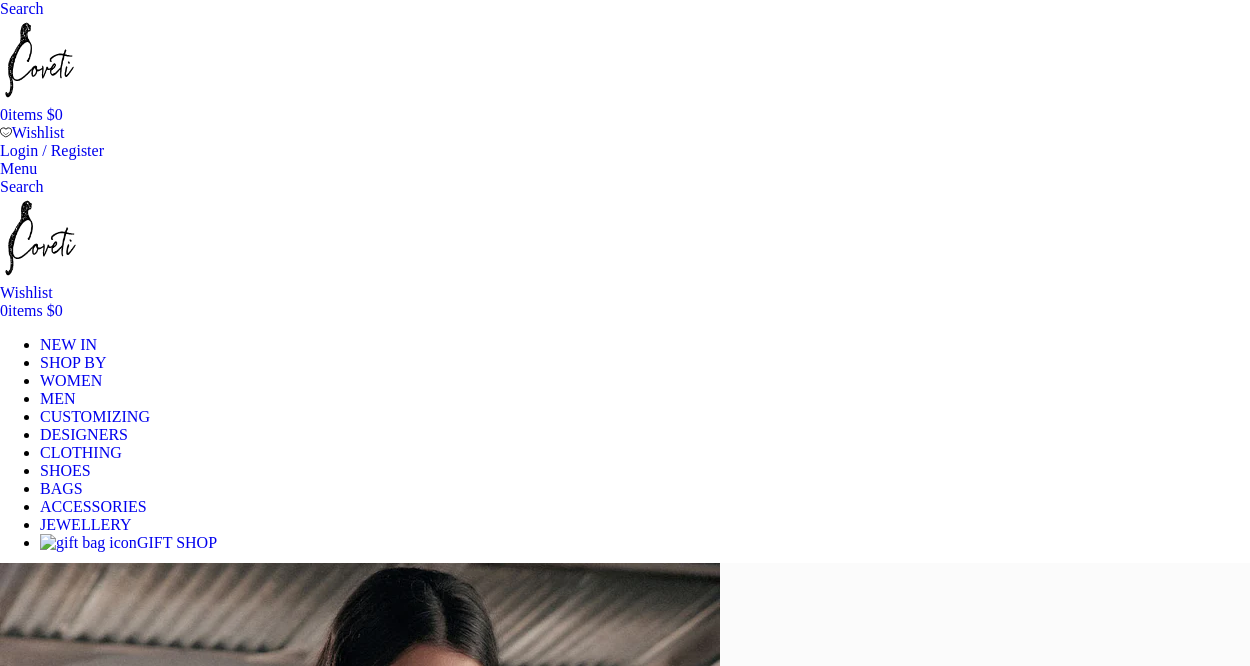 scroll, scrollTop: 0, scrollLeft: 0, axis: both 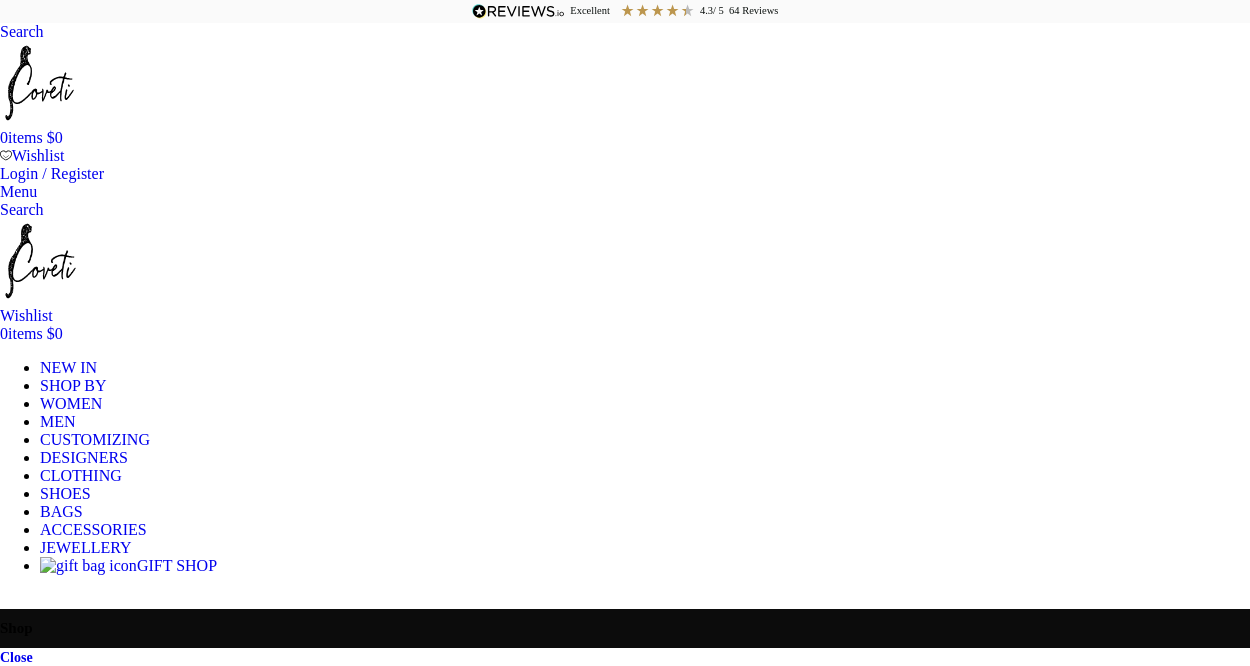 click on "SHOP BY" at bounding box center [73, 385] 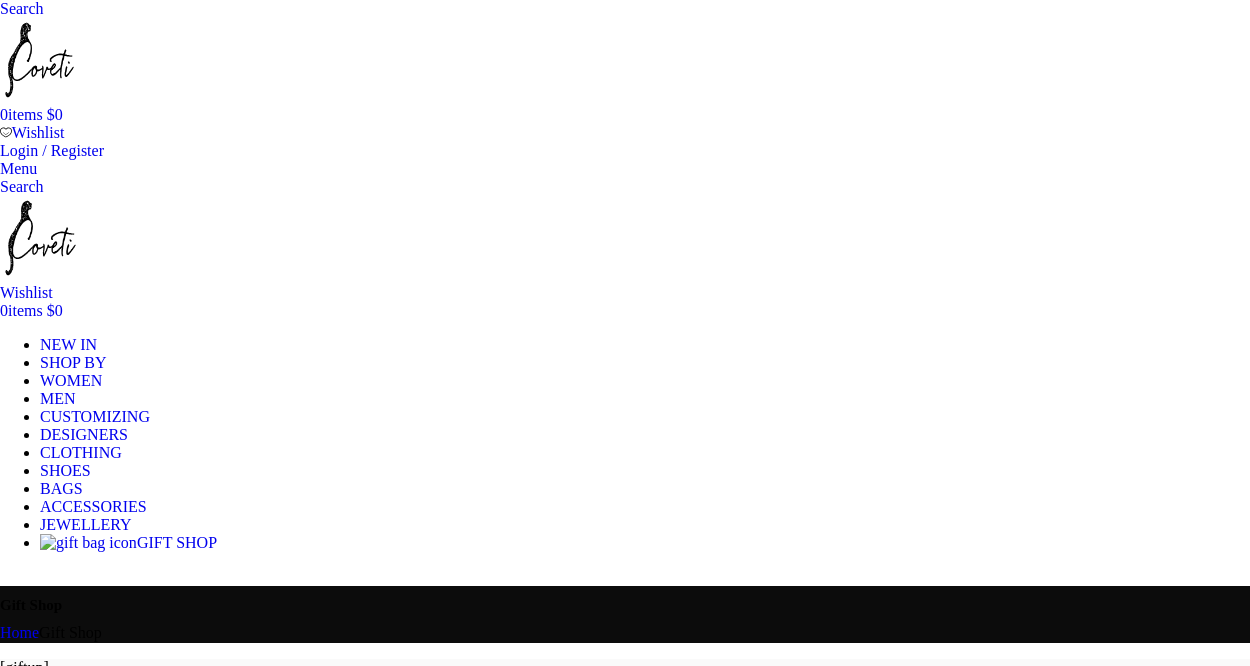scroll, scrollTop: 0, scrollLeft: 0, axis: both 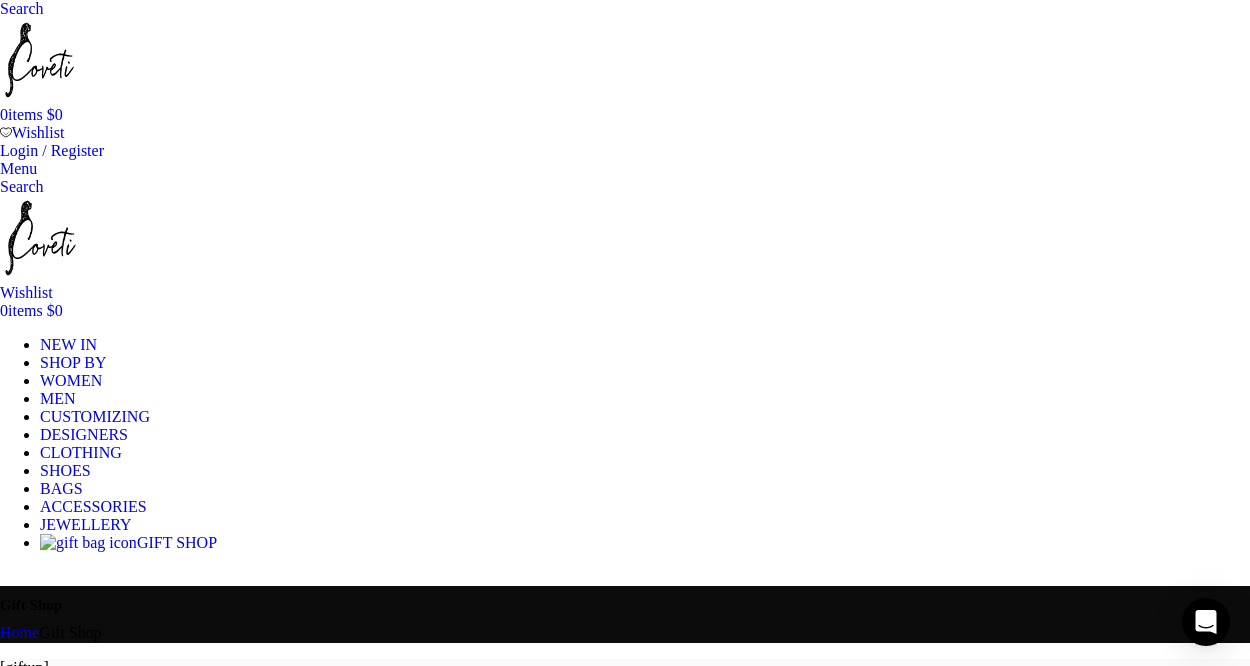 click on "The dress edit" at bounding box center [-487, 1142] 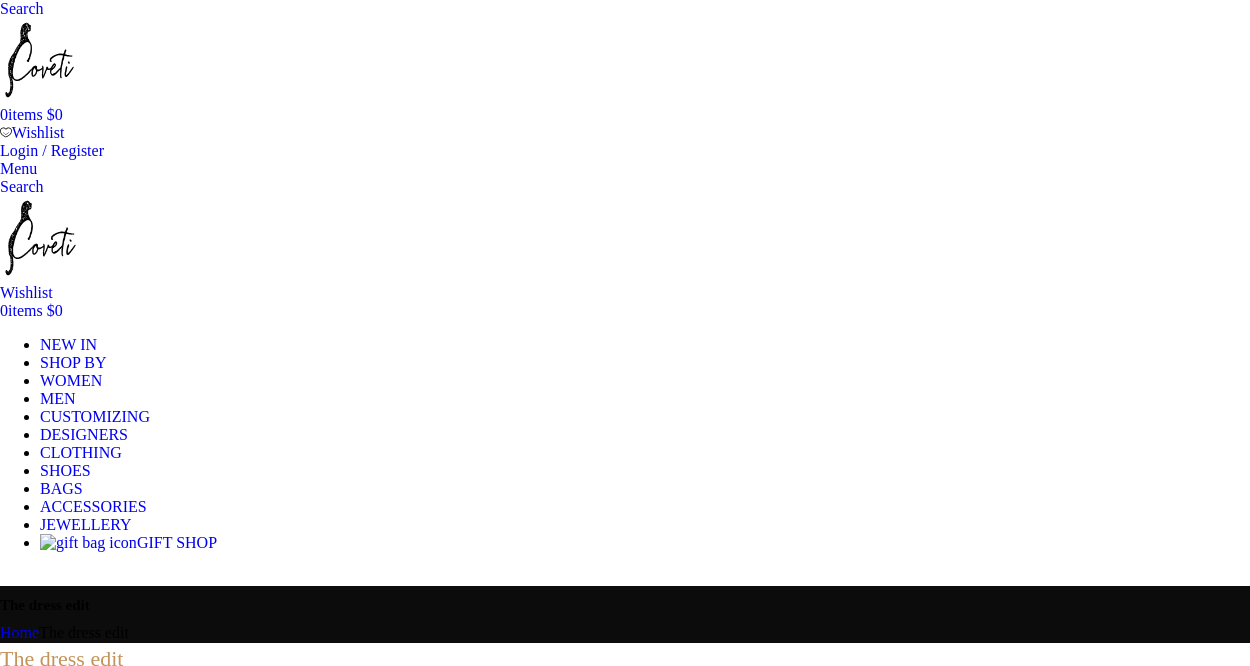 scroll, scrollTop: 0, scrollLeft: 0, axis: both 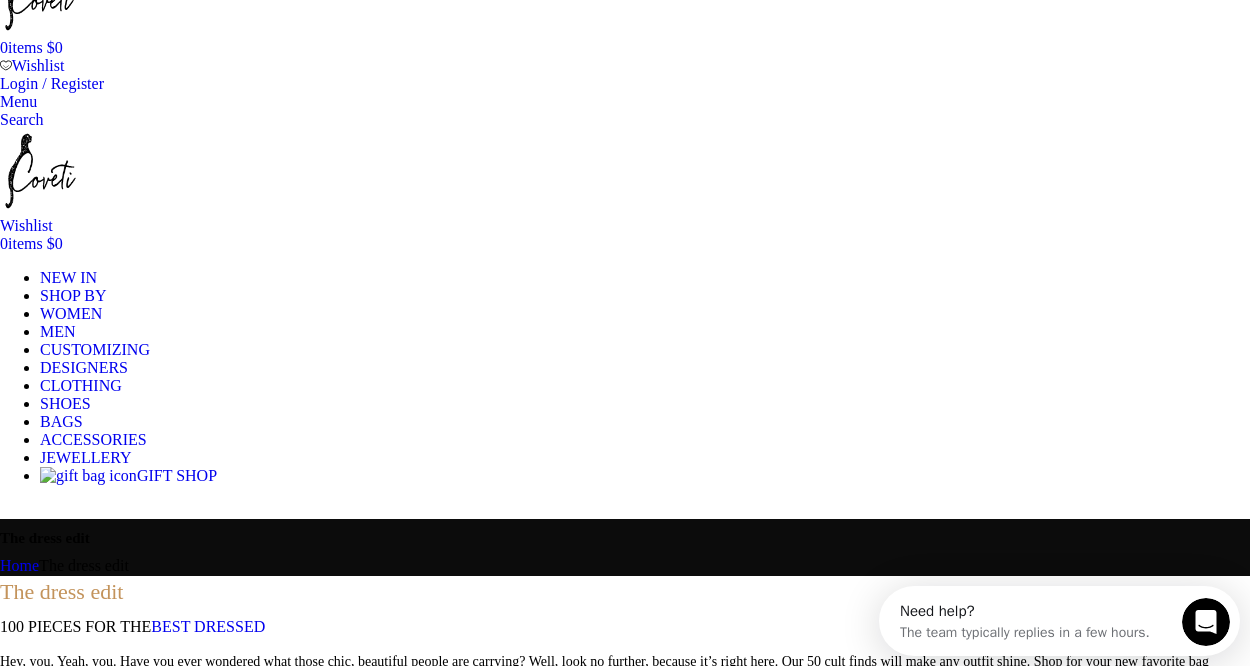 click on "Dresses" at bounding box center [-507, 697] 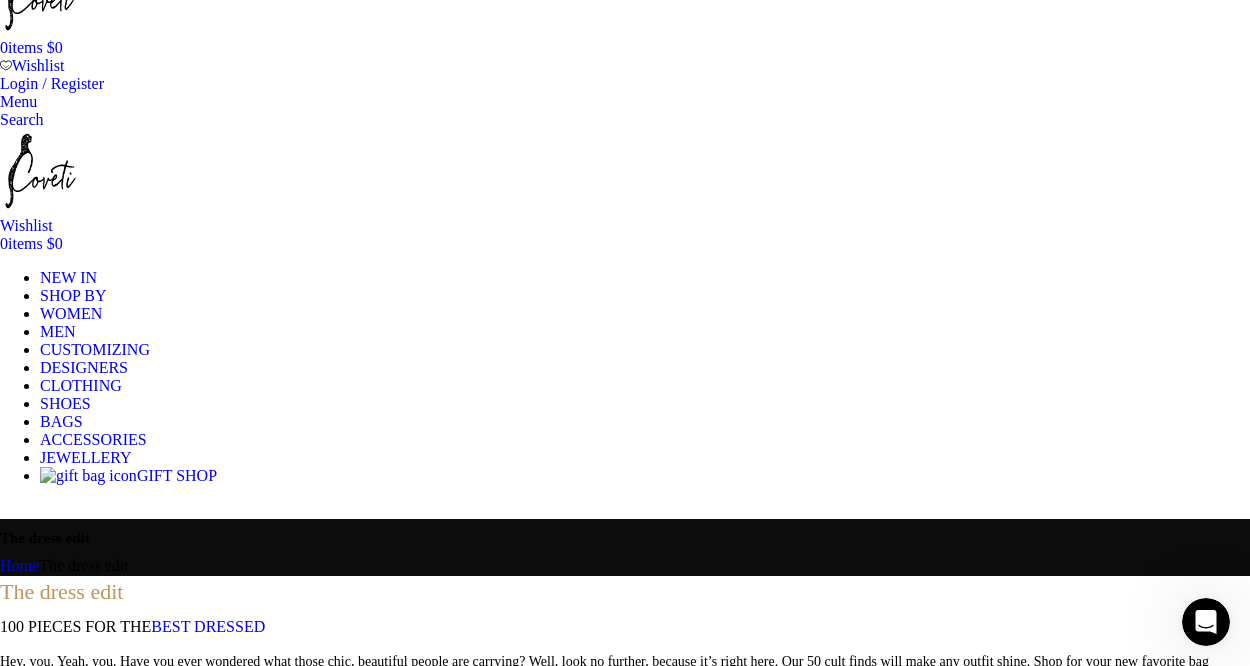 click on "Dresses" at bounding box center (-507, 697) 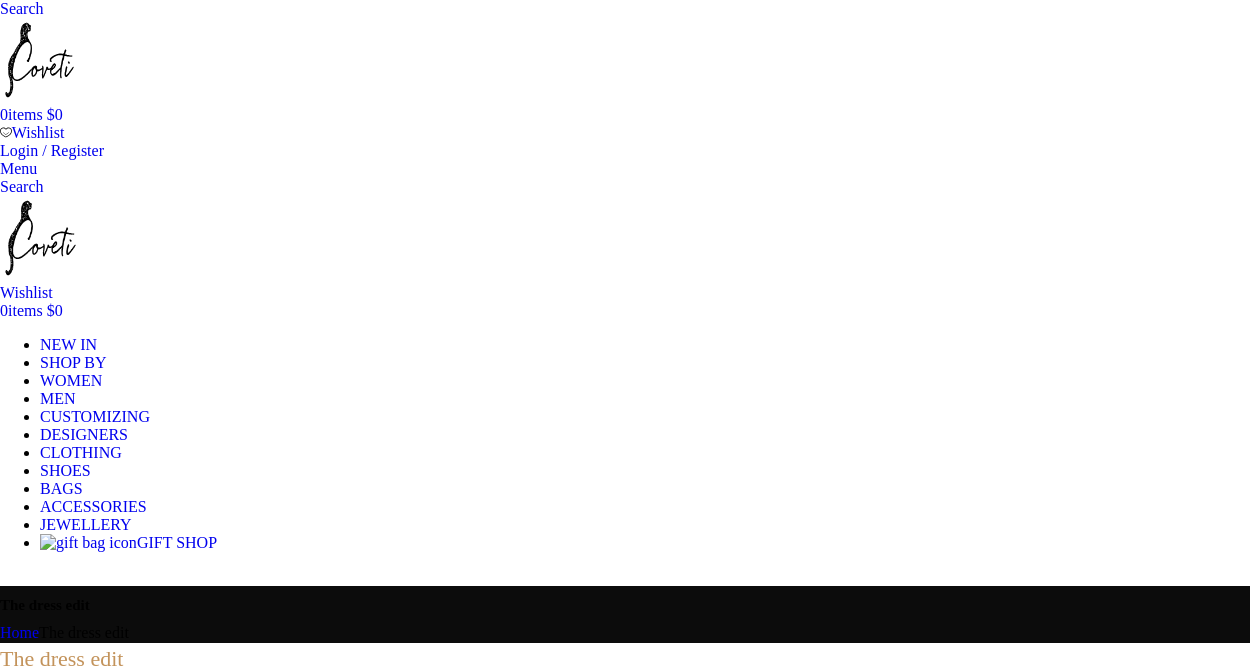 scroll, scrollTop: 67, scrollLeft: 0, axis: vertical 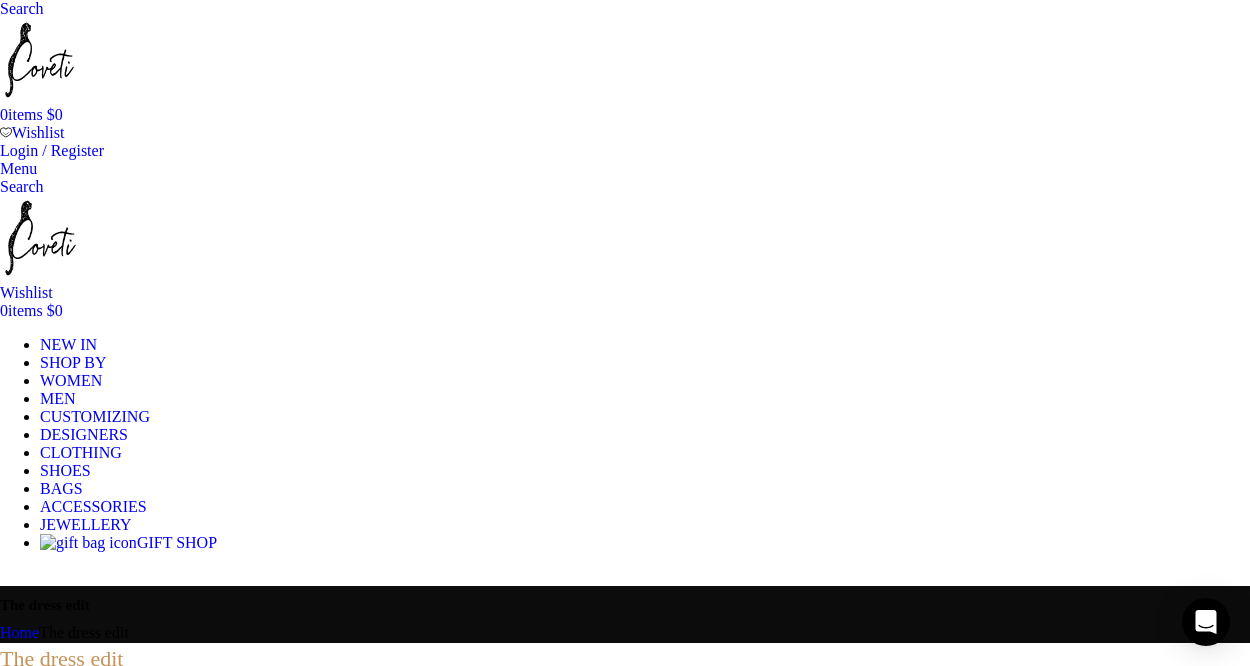 click on "Search
Search" at bounding box center (625, 9) 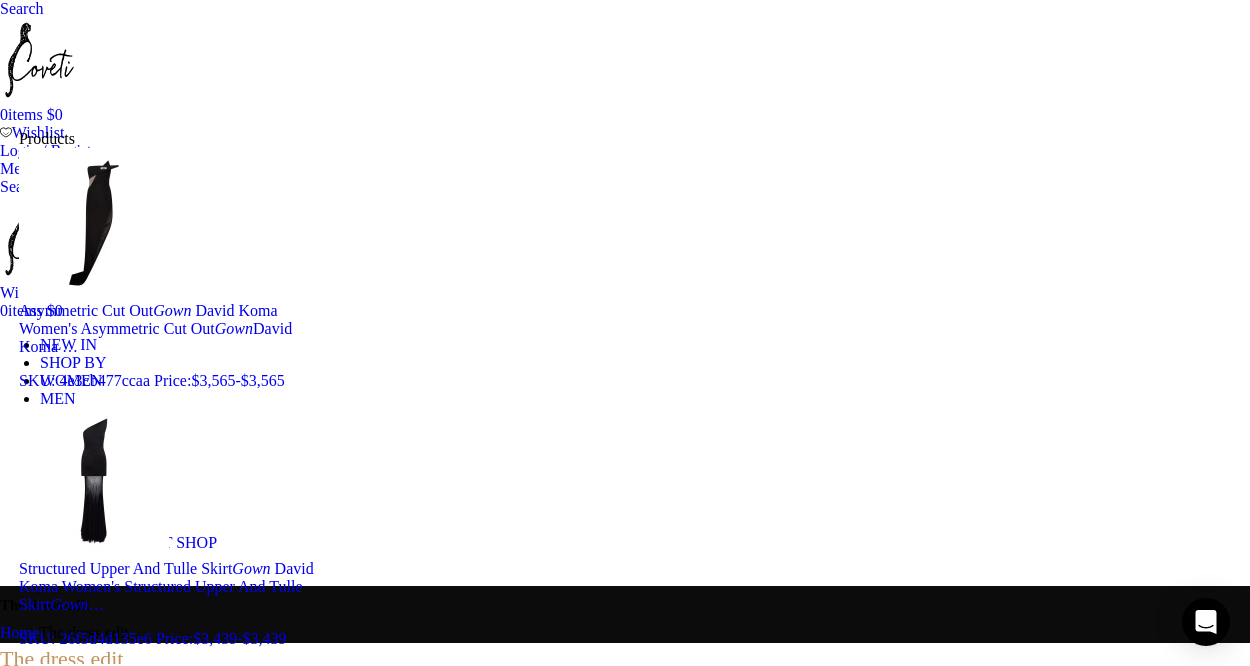 type on "gown" 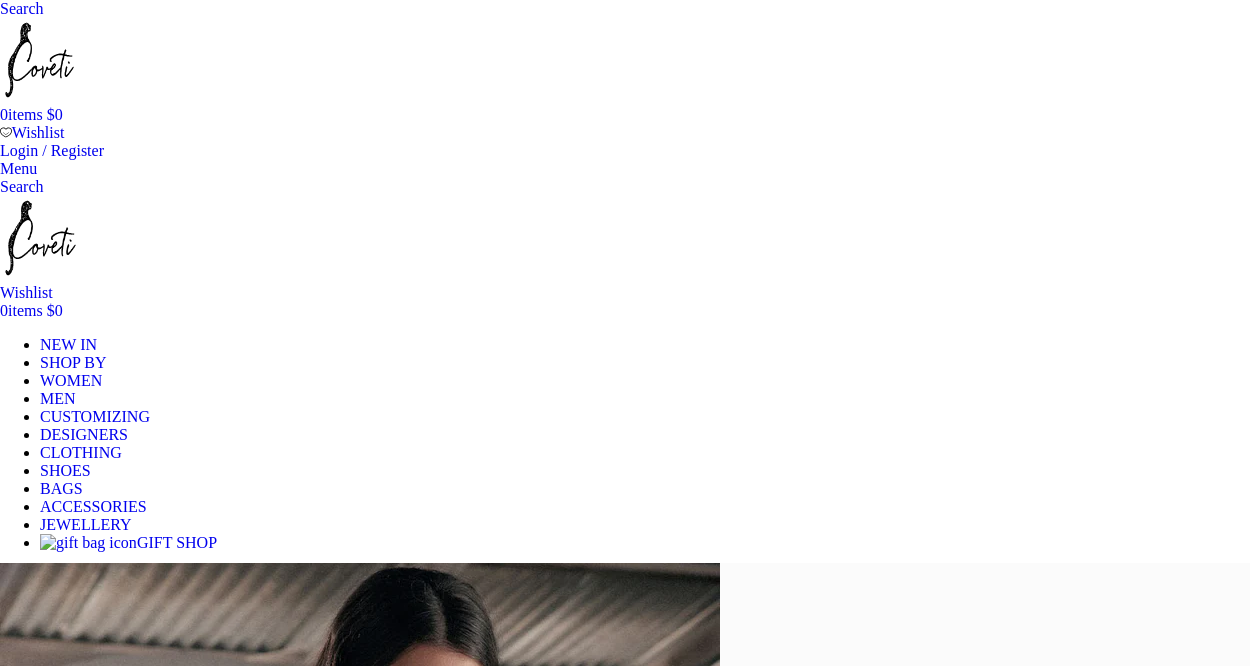 scroll, scrollTop: 0, scrollLeft: 0, axis: both 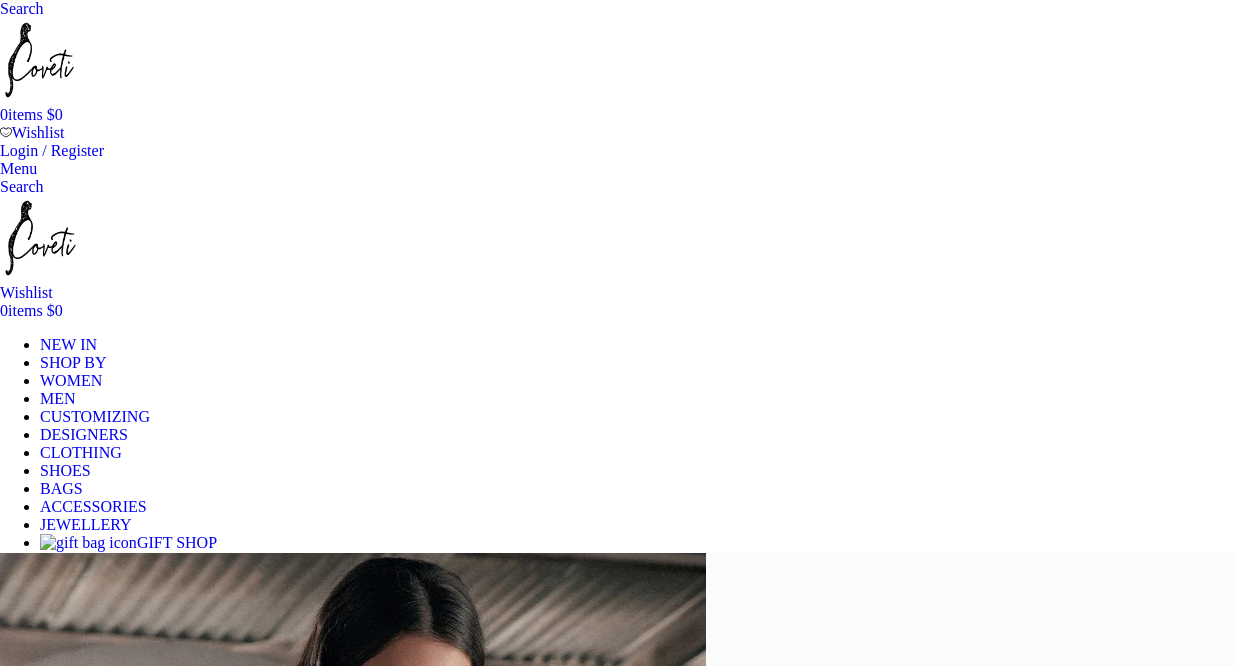 click at bounding box center [39, 60] 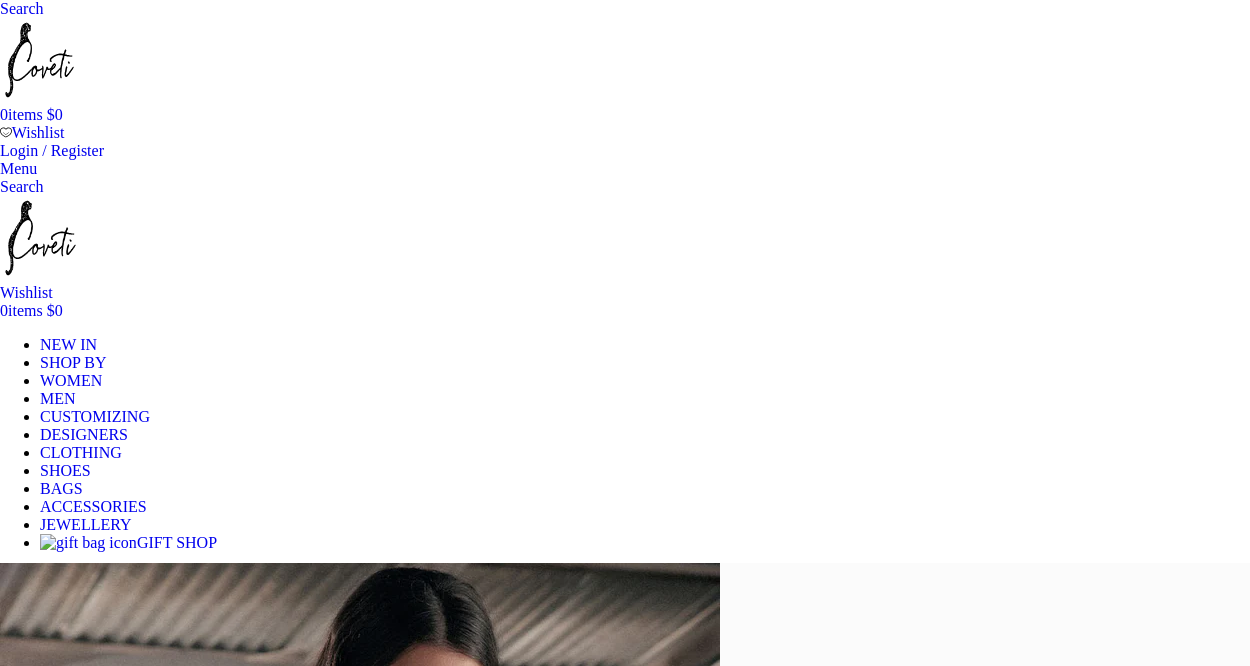 scroll, scrollTop: 0, scrollLeft: 0, axis: both 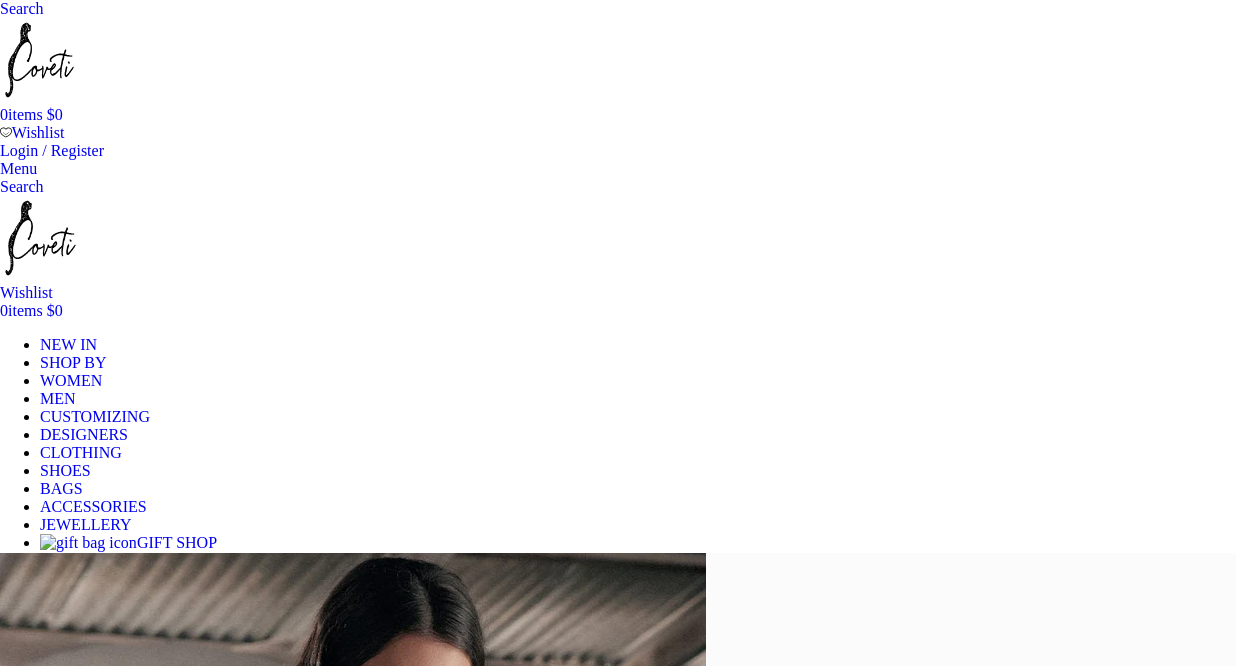 click on "evening gowns" at bounding box center [576, 1780] 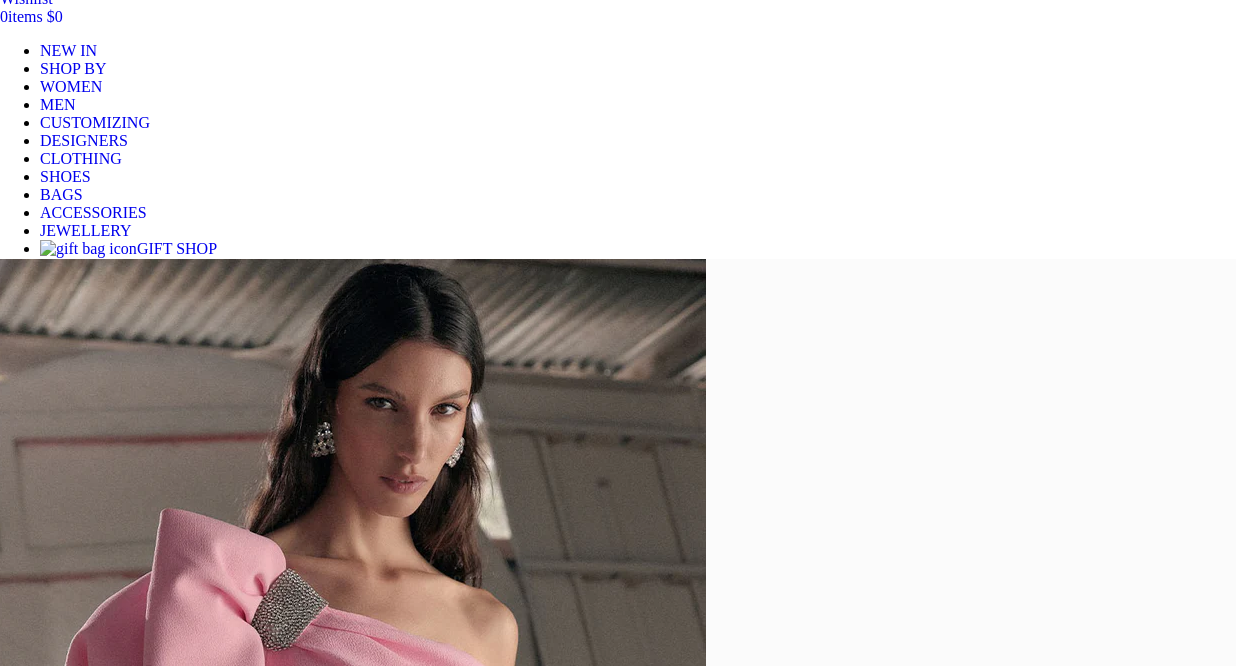 scroll, scrollTop: 307, scrollLeft: 0, axis: vertical 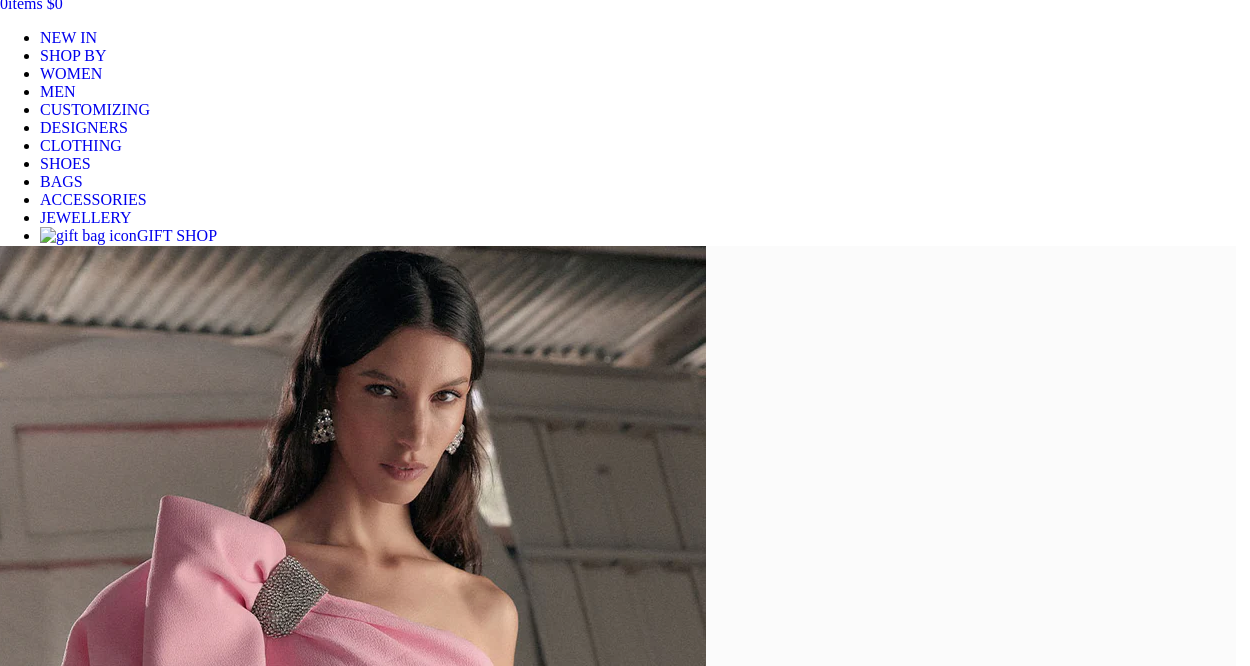 click on "BRANDS TO KNOW" at bounding box center [57, 1698] 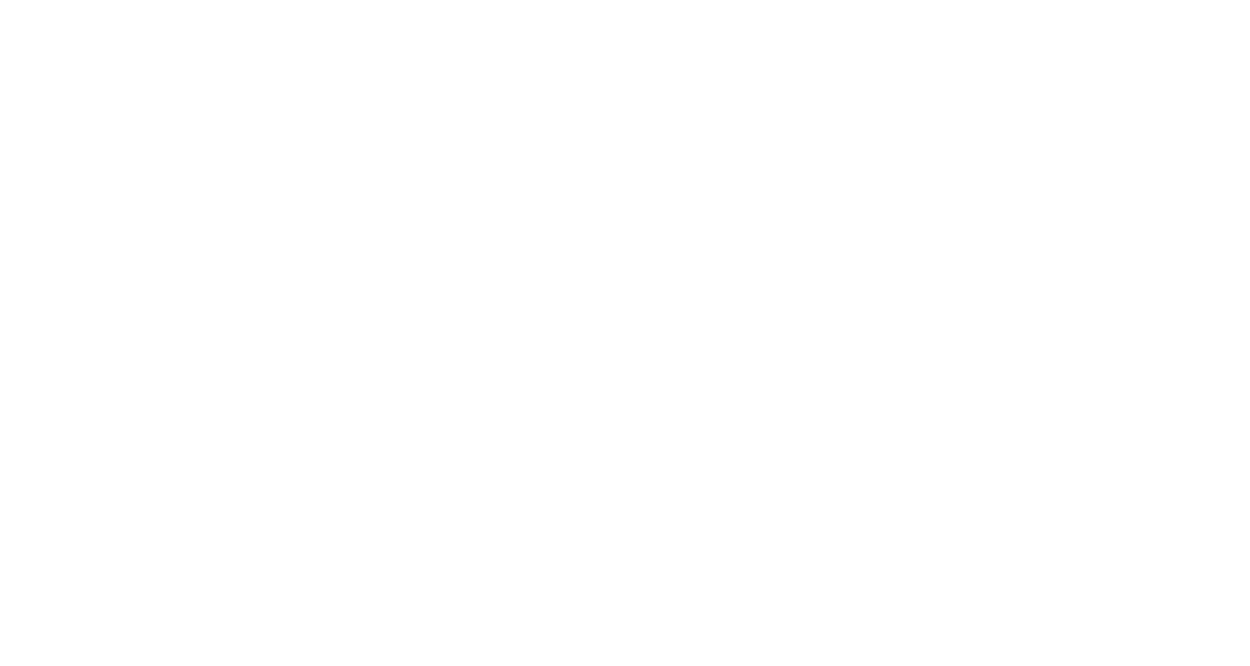 scroll, scrollTop: 0, scrollLeft: 0, axis: both 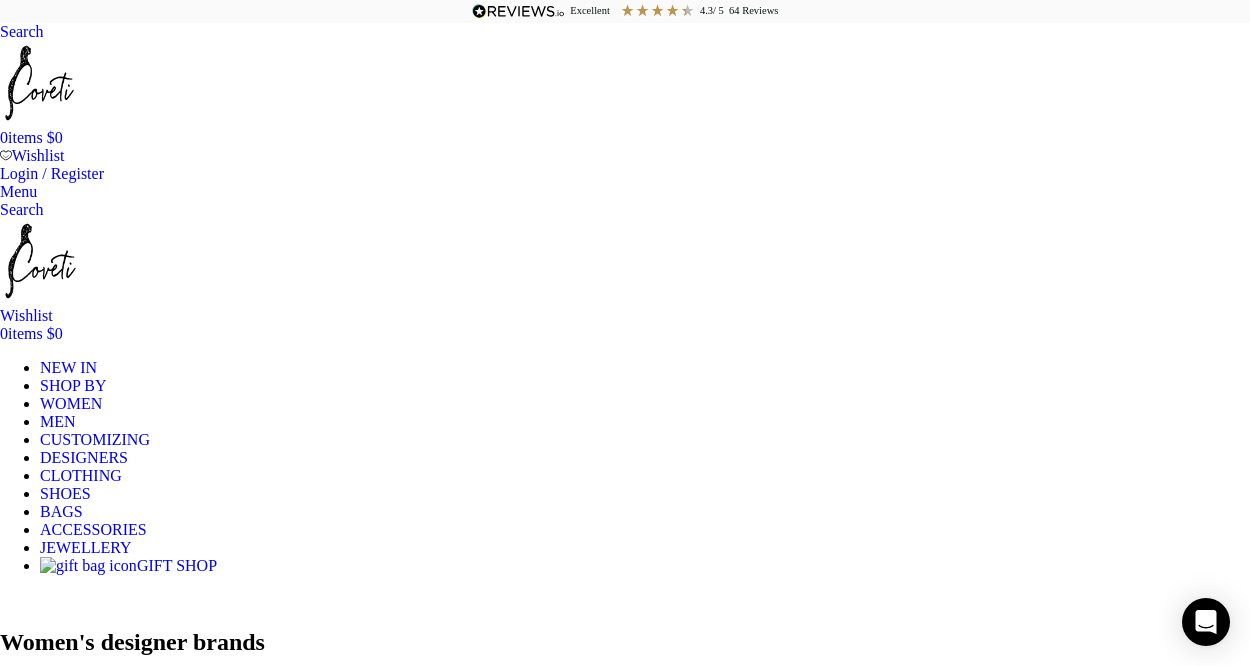 click on "Leo Lin" at bounding box center [660, 890] 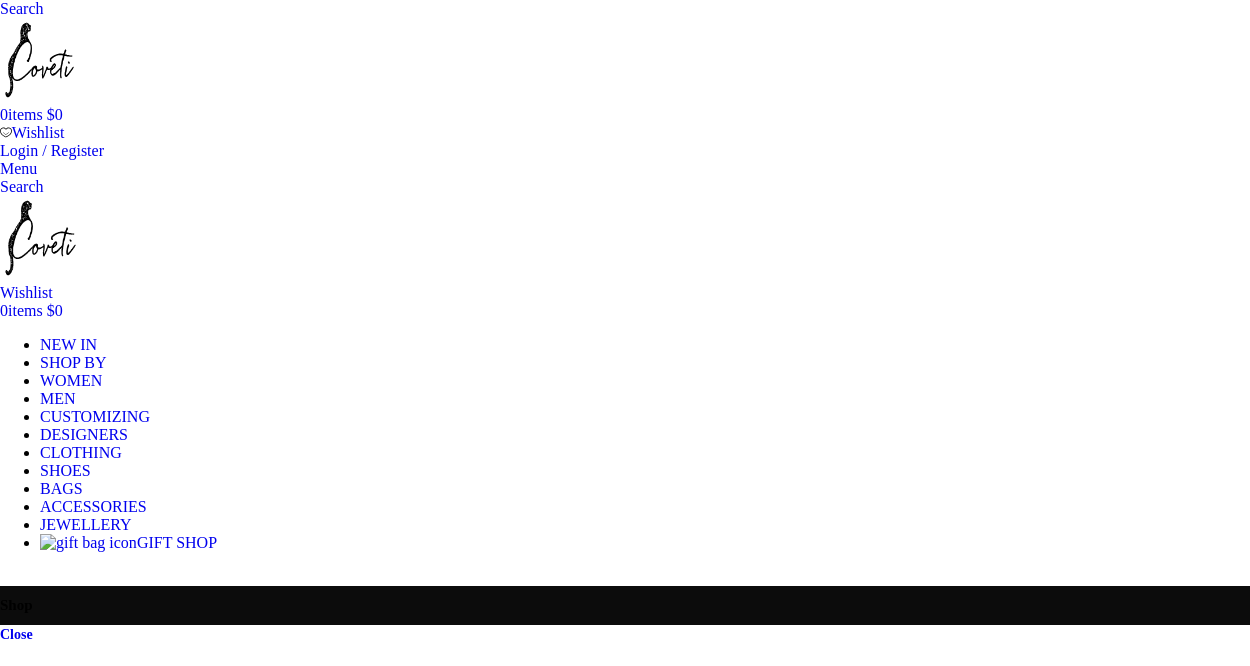 scroll, scrollTop: 0, scrollLeft: 0, axis: both 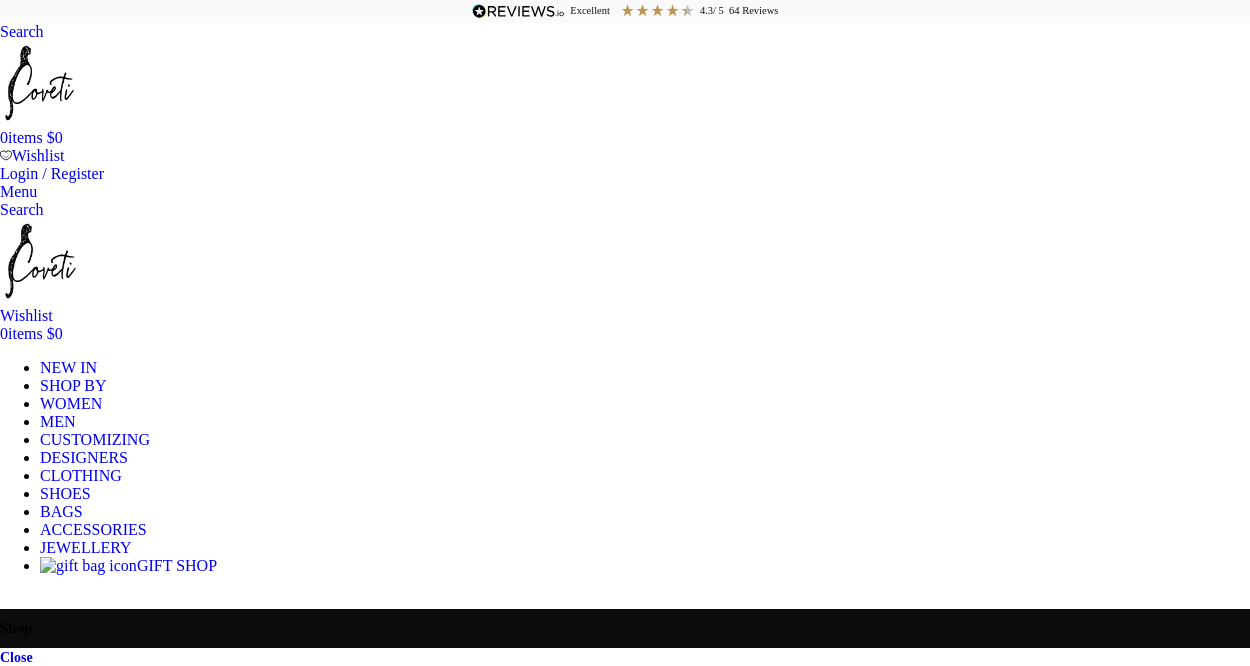 click on "Product categories" at bounding box center (625, 696) 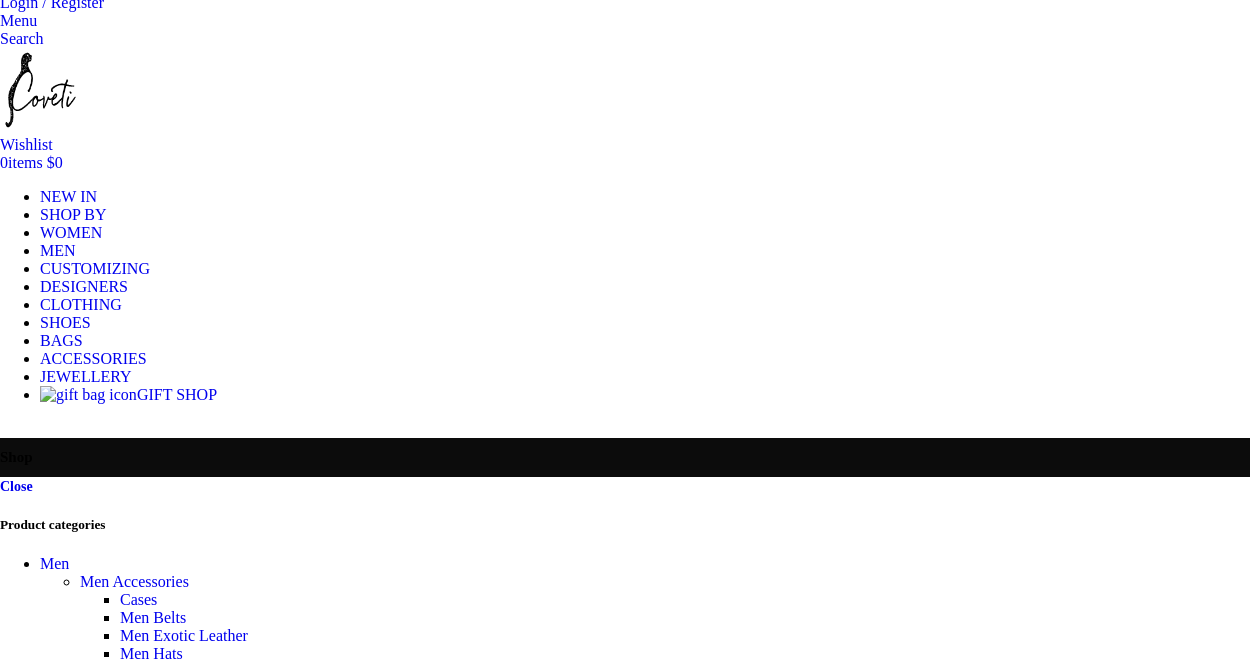scroll, scrollTop: 177, scrollLeft: 0, axis: vertical 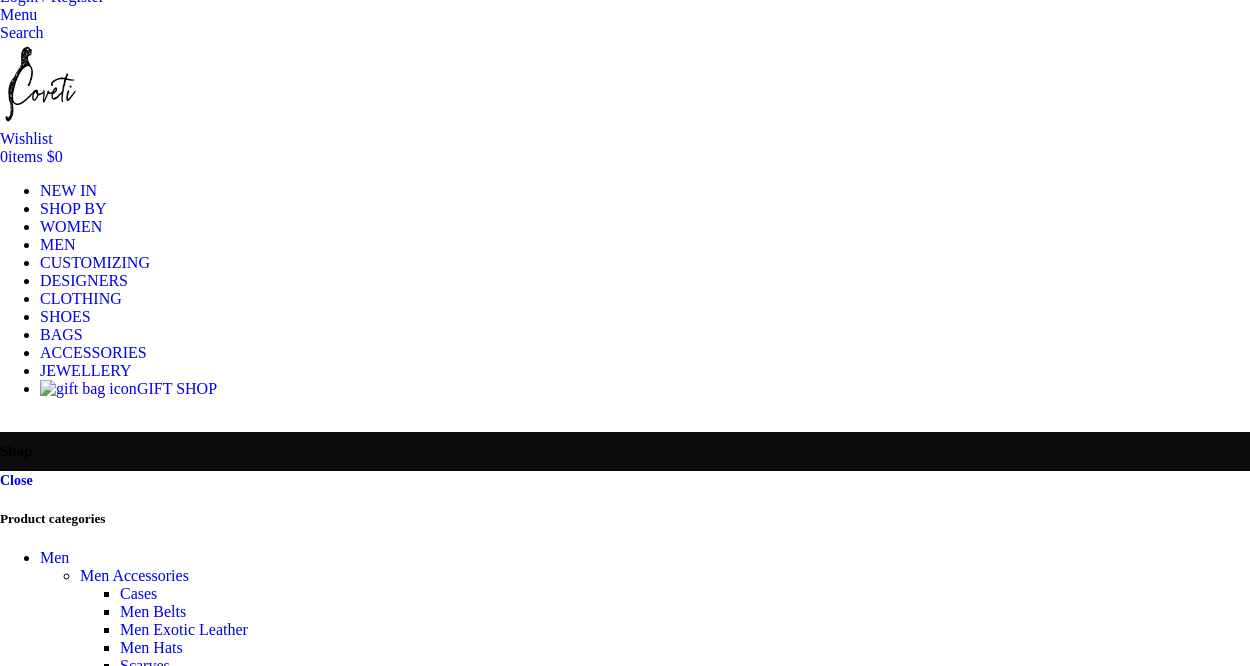 click on "Dresses" at bounding box center [145, 2123] 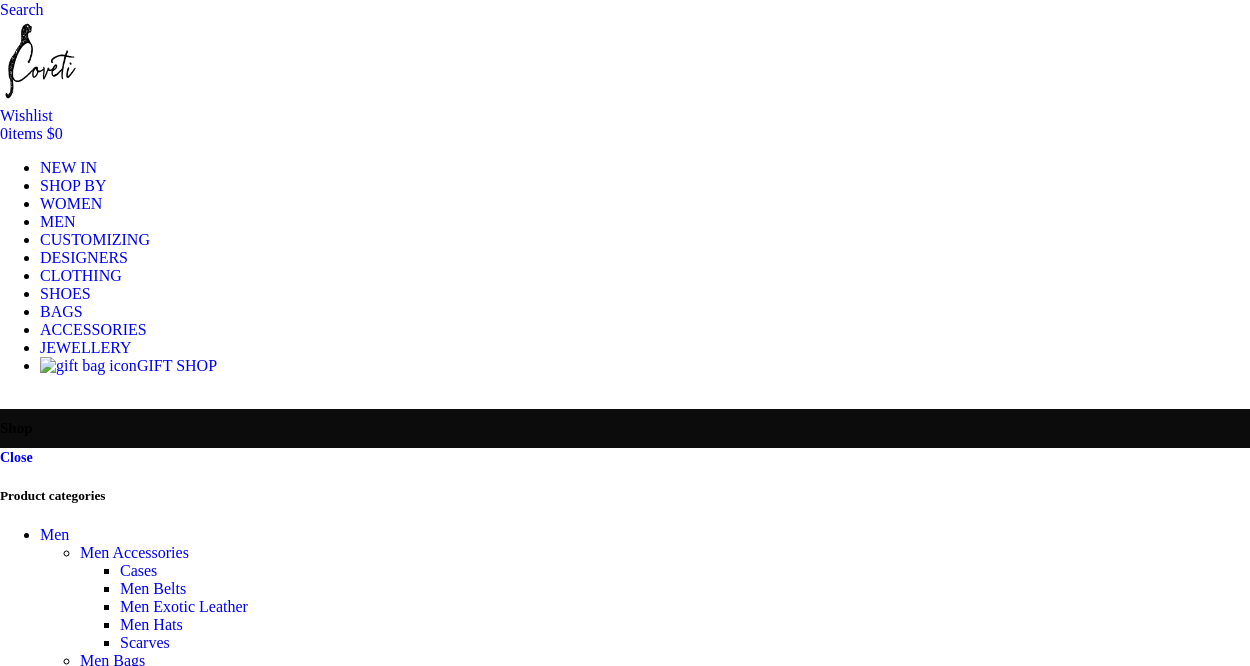 scroll, scrollTop: 189, scrollLeft: 0, axis: vertical 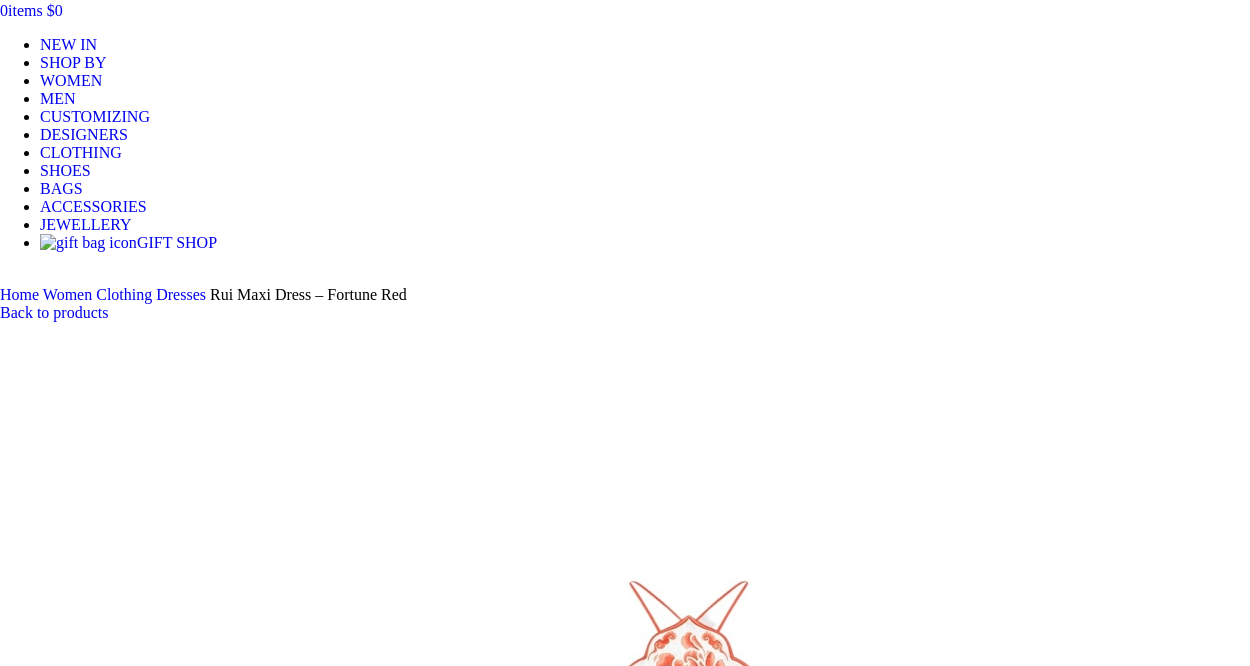 click at bounding box center (310, 9307) 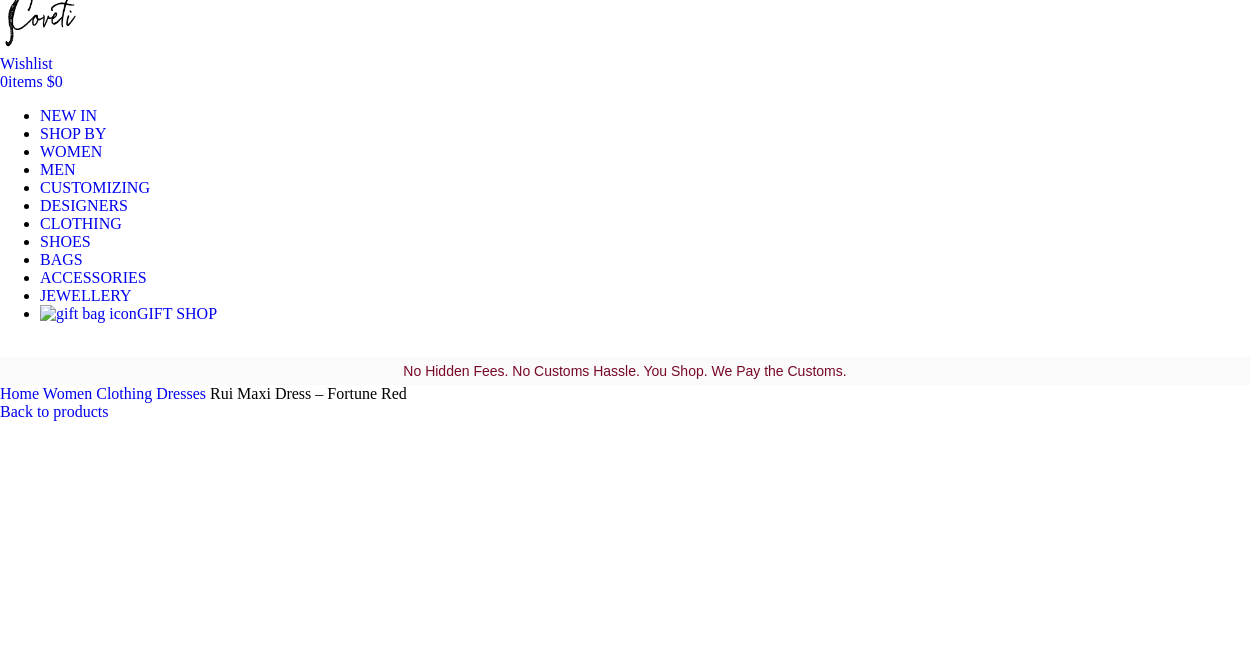 scroll, scrollTop: 251, scrollLeft: 0, axis: vertical 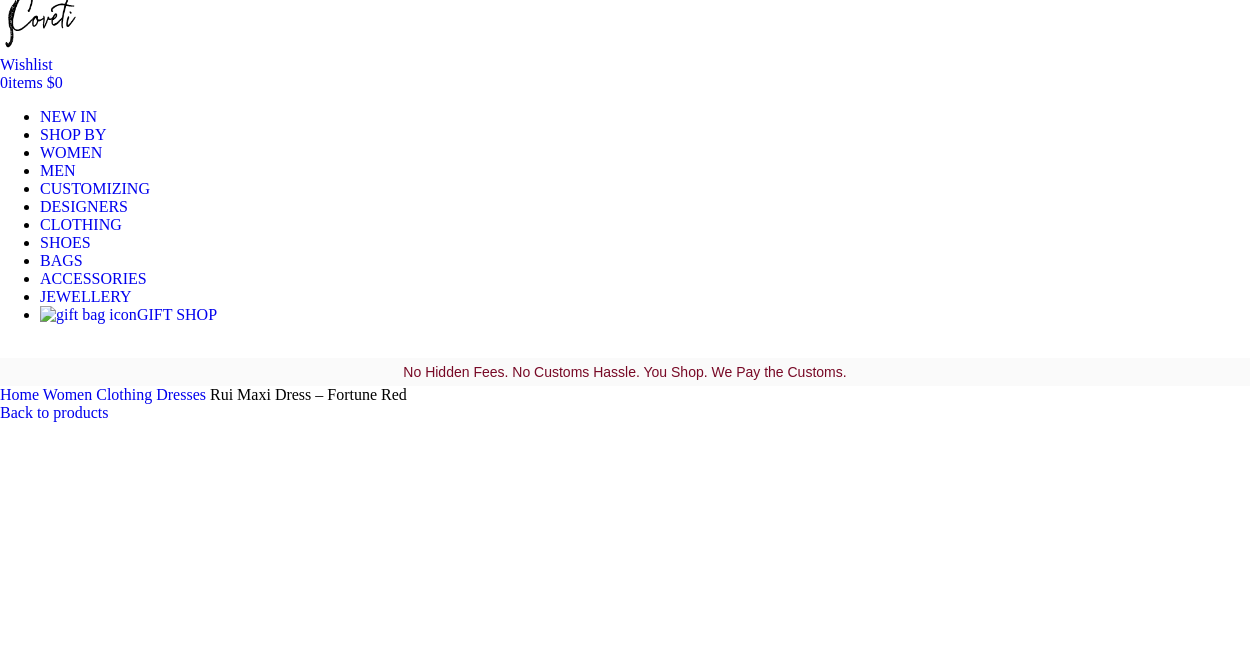 click at bounding box center [310, 9407] 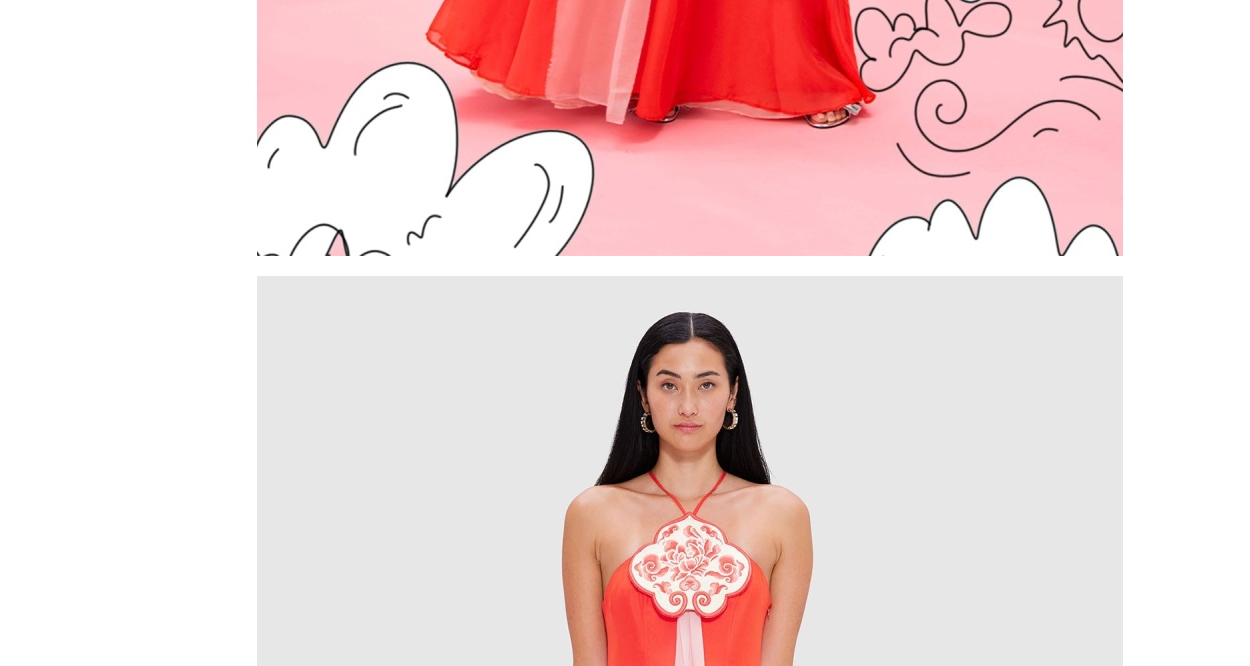 scroll, scrollTop: 2975, scrollLeft: 0, axis: vertical 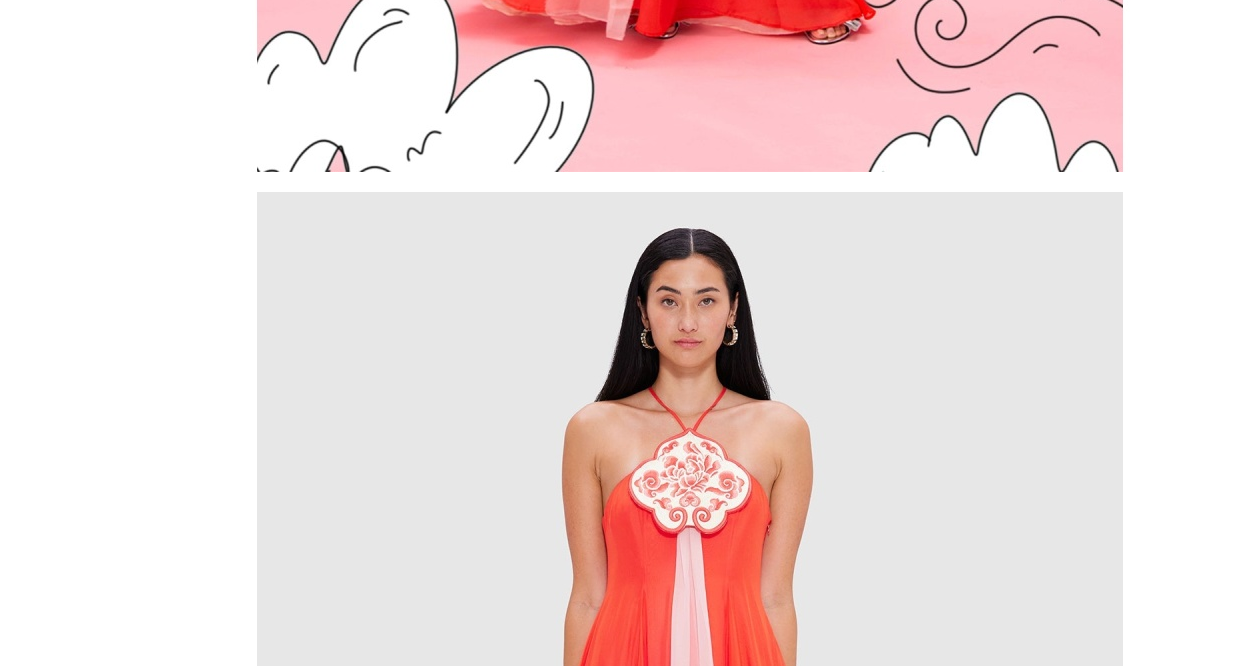 click at bounding box center (1226, 11915) 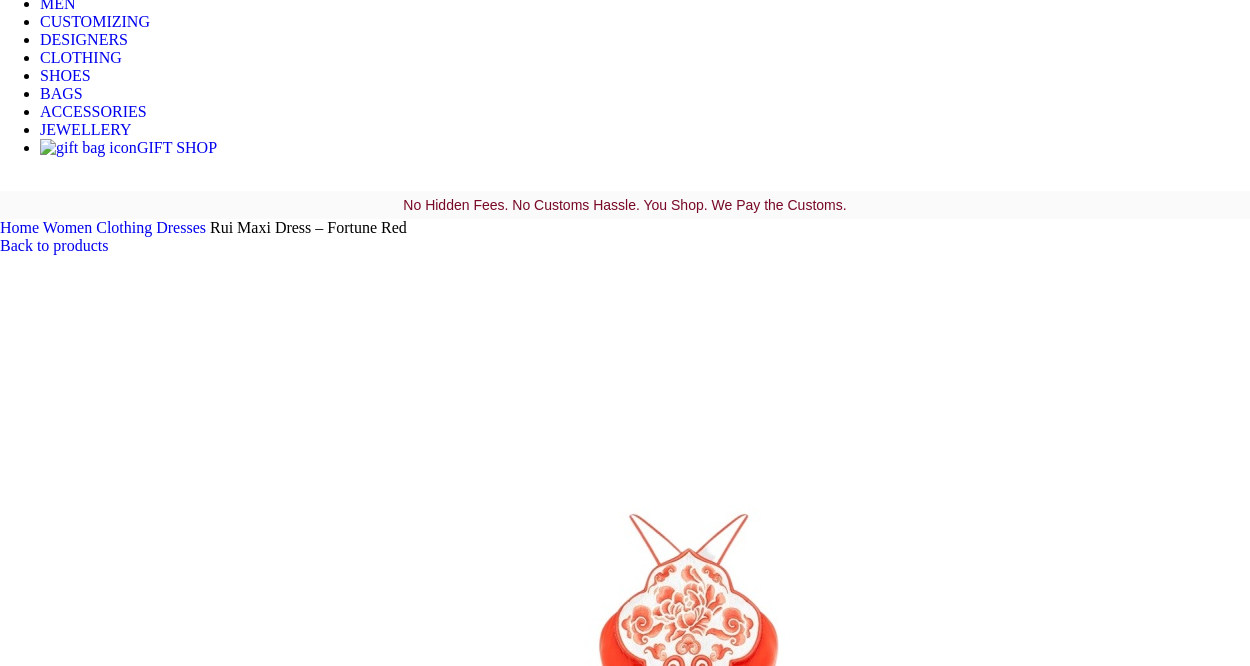 scroll, scrollTop: 419, scrollLeft: 0, axis: vertical 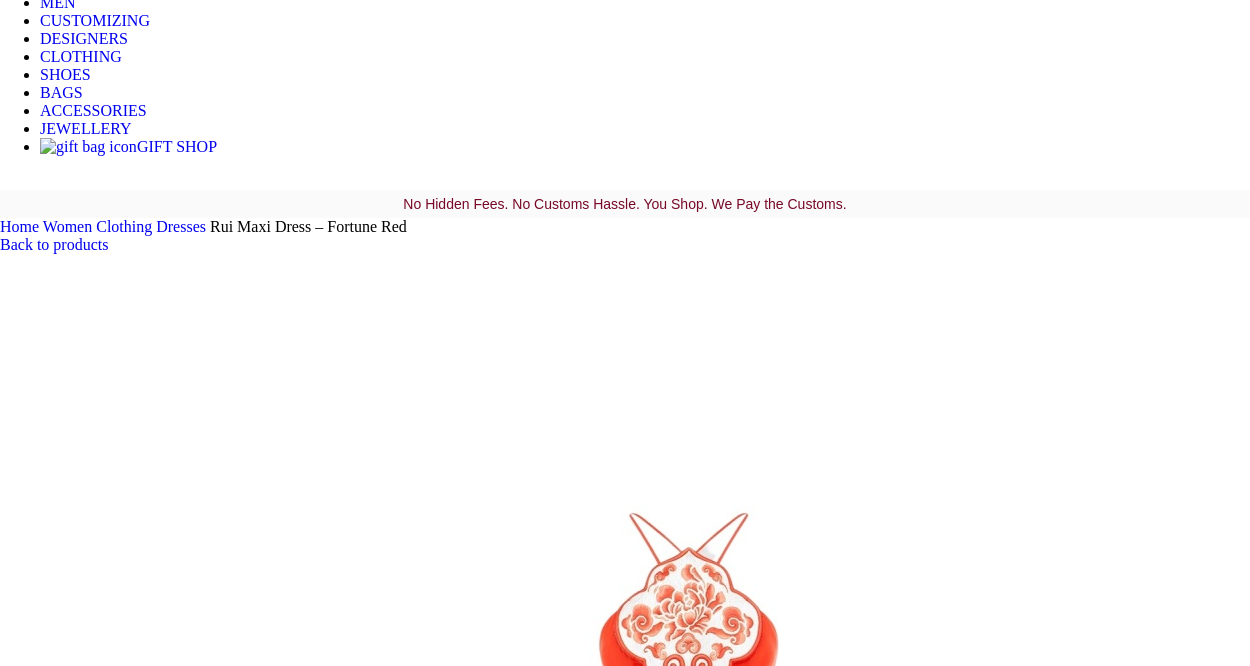 click at bounding box center [310, 9239] 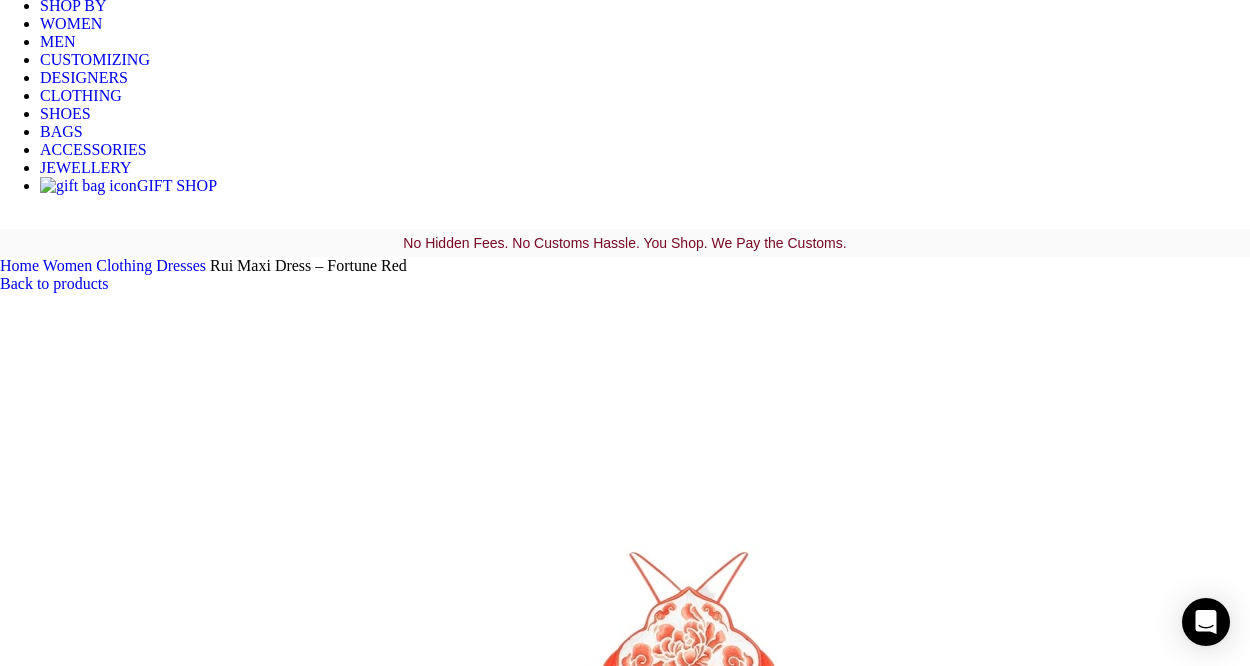 scroll, scrollTop: 379, scrollLeft: 0, axis: vertical 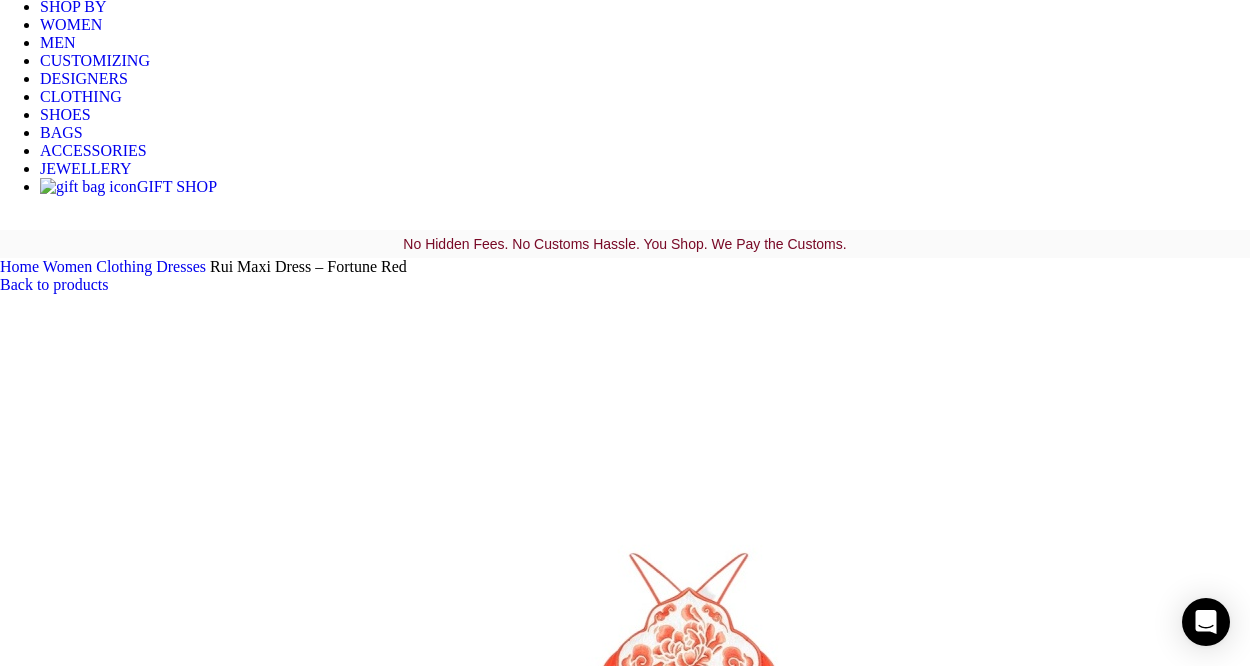 click at bounding box center [690, 1033] 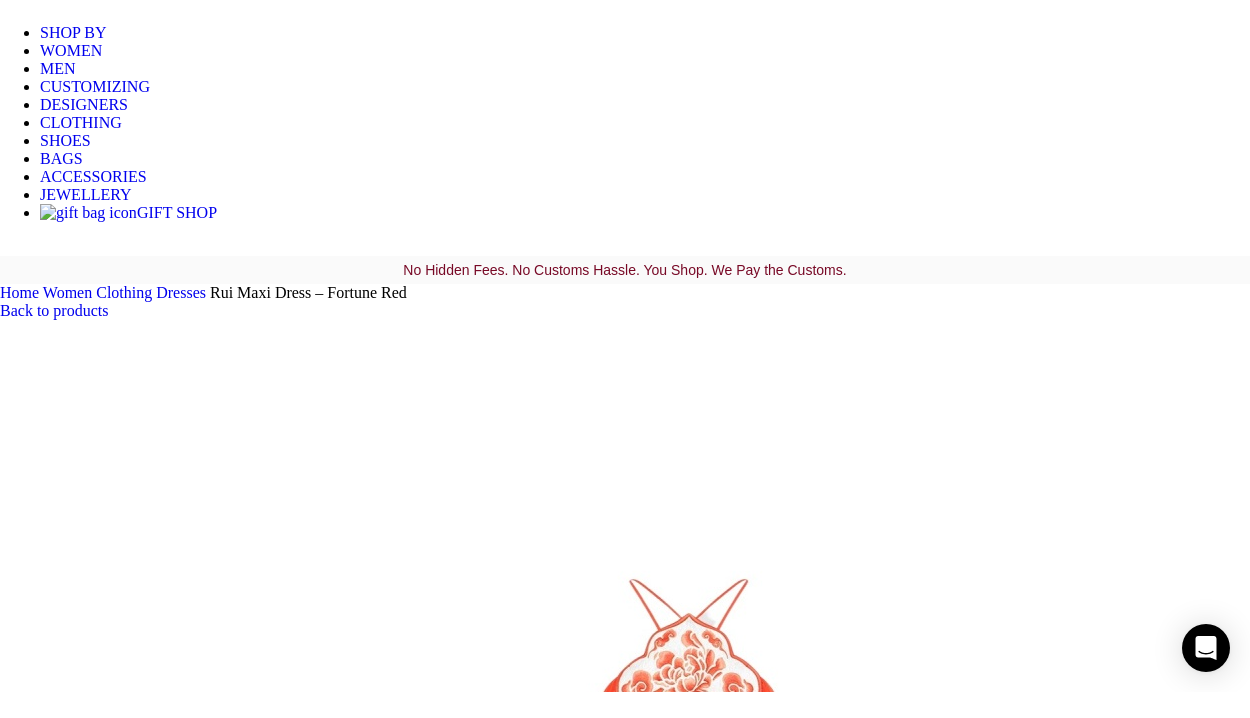 scroll, scrollTop: 0, scrollLeft: 842, axis: horizontal 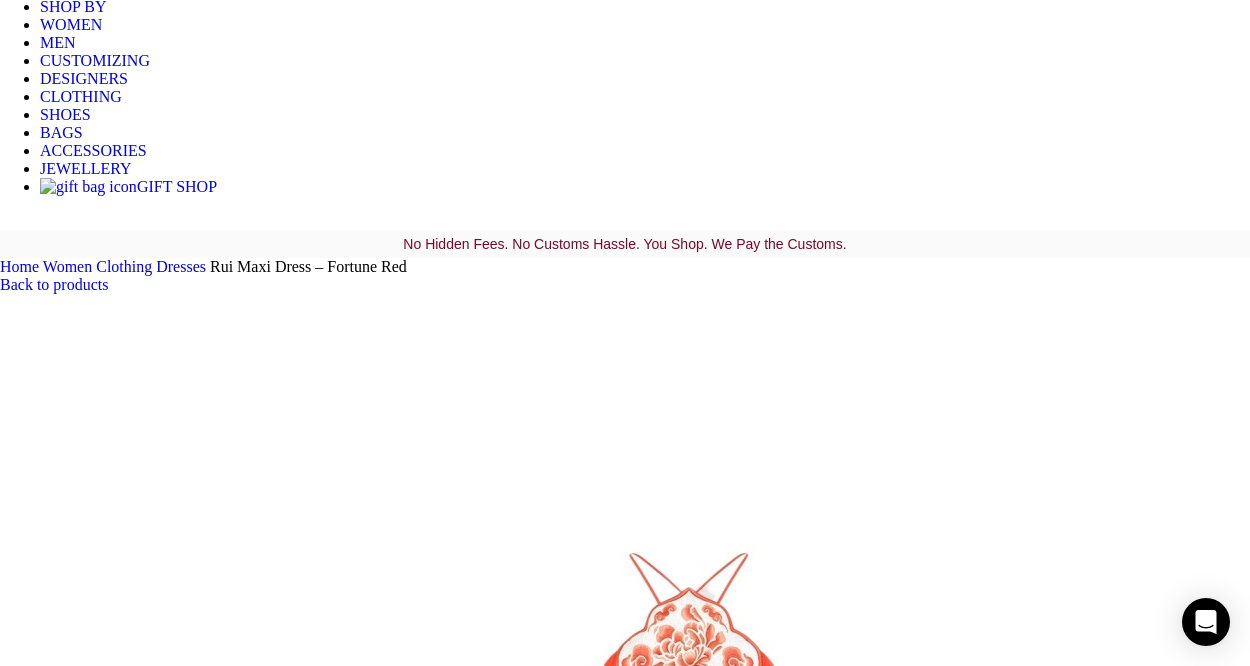 click at bounding box center (8, 27217) 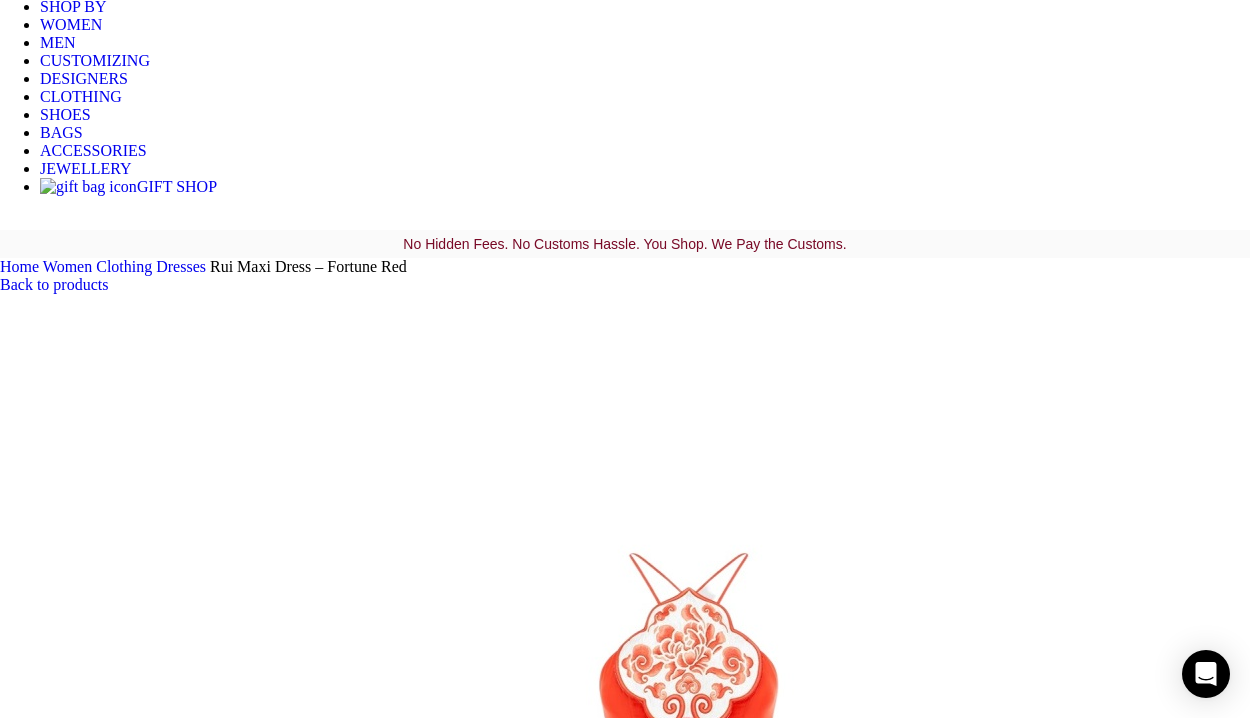 click at bounding box center [0, -348] 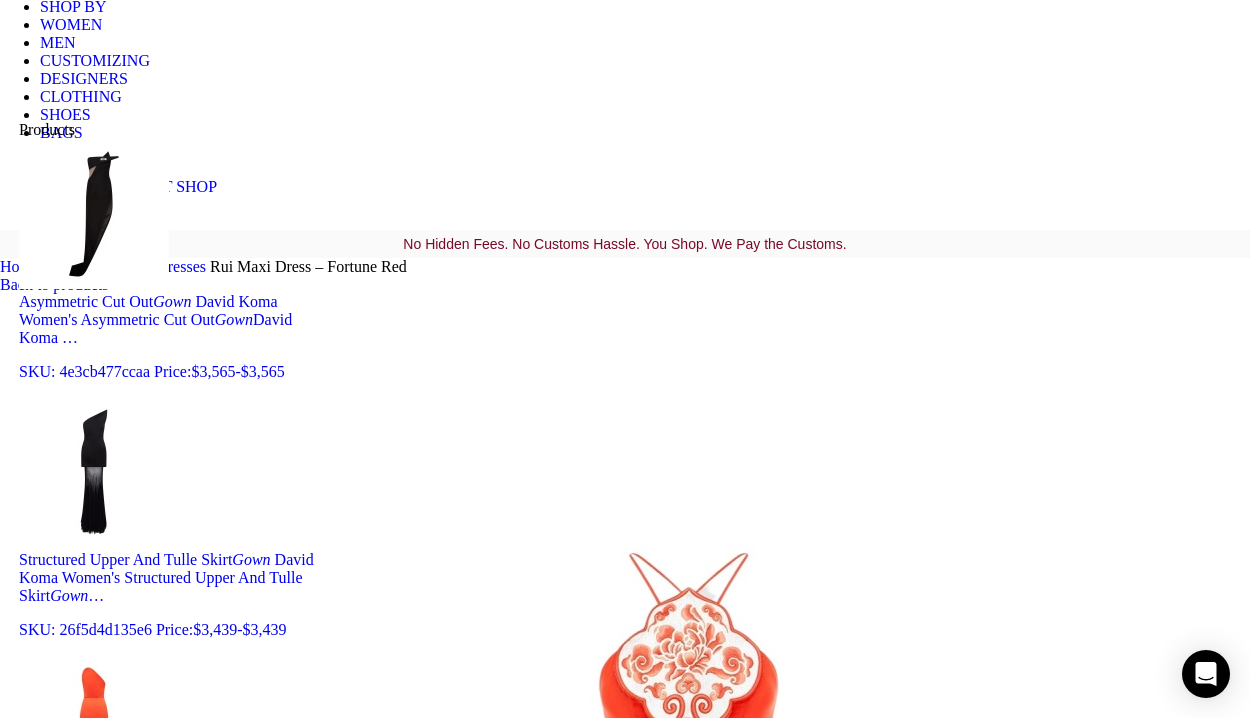 type on "gown" 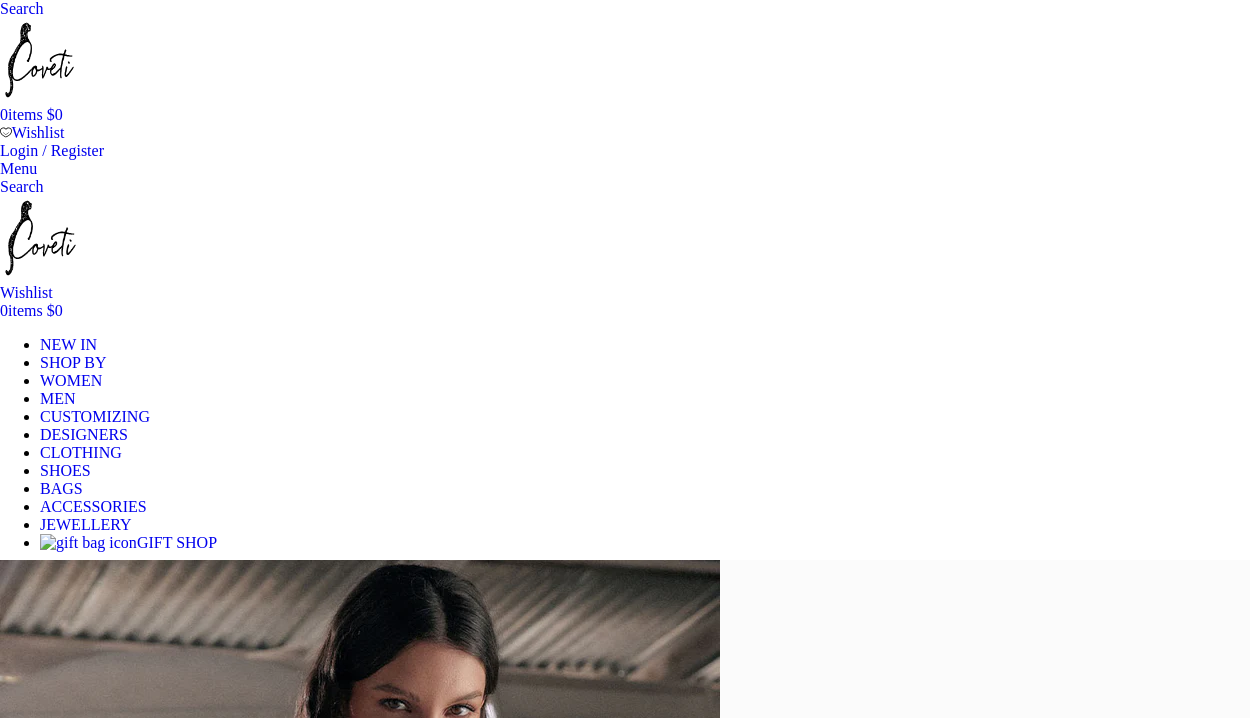 scroll, scrollTop: 0, scrollLeft: 0, axis: both 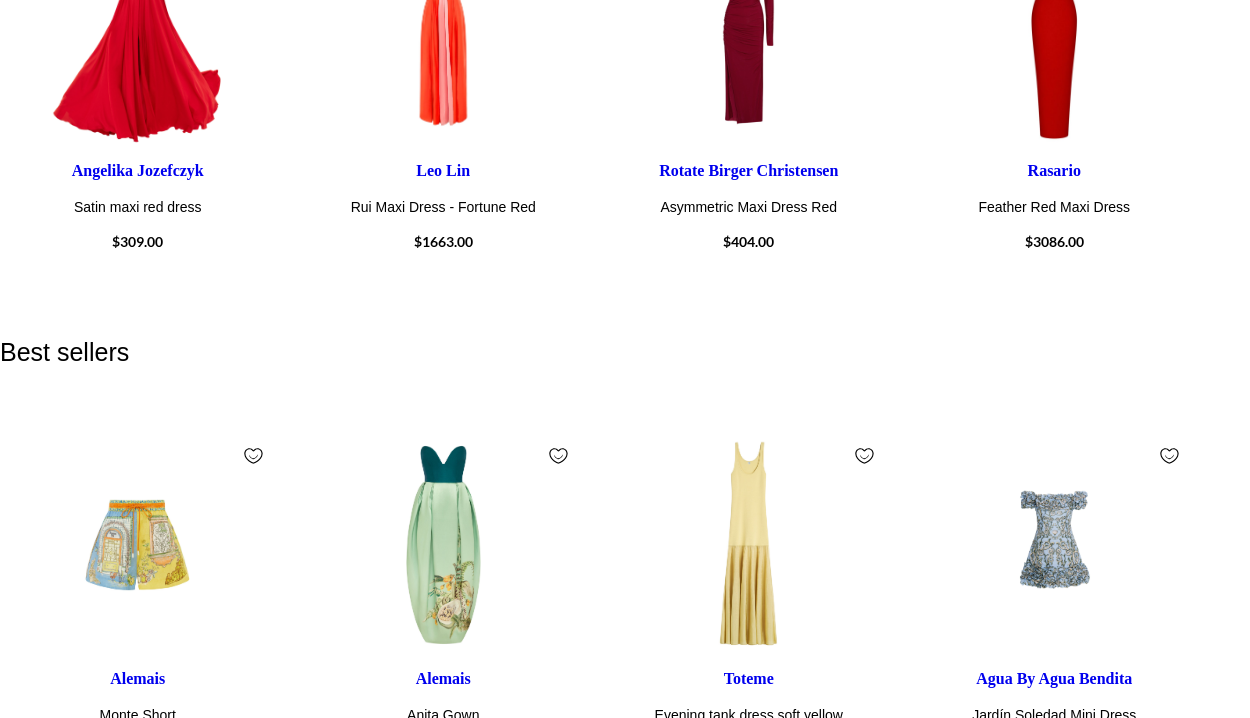 click on "explore the edit" at bounding box center (133, 5859) 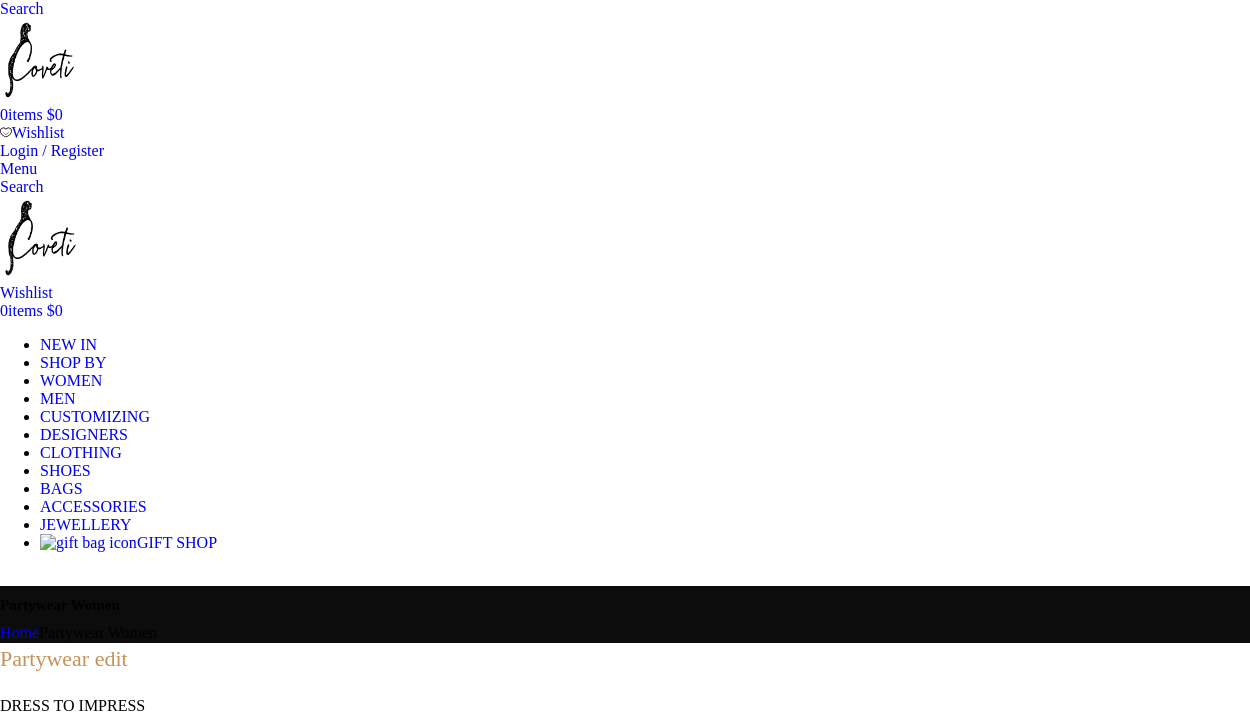 scroll, scrollTop: 0, scrollLeft: 0, axis: both 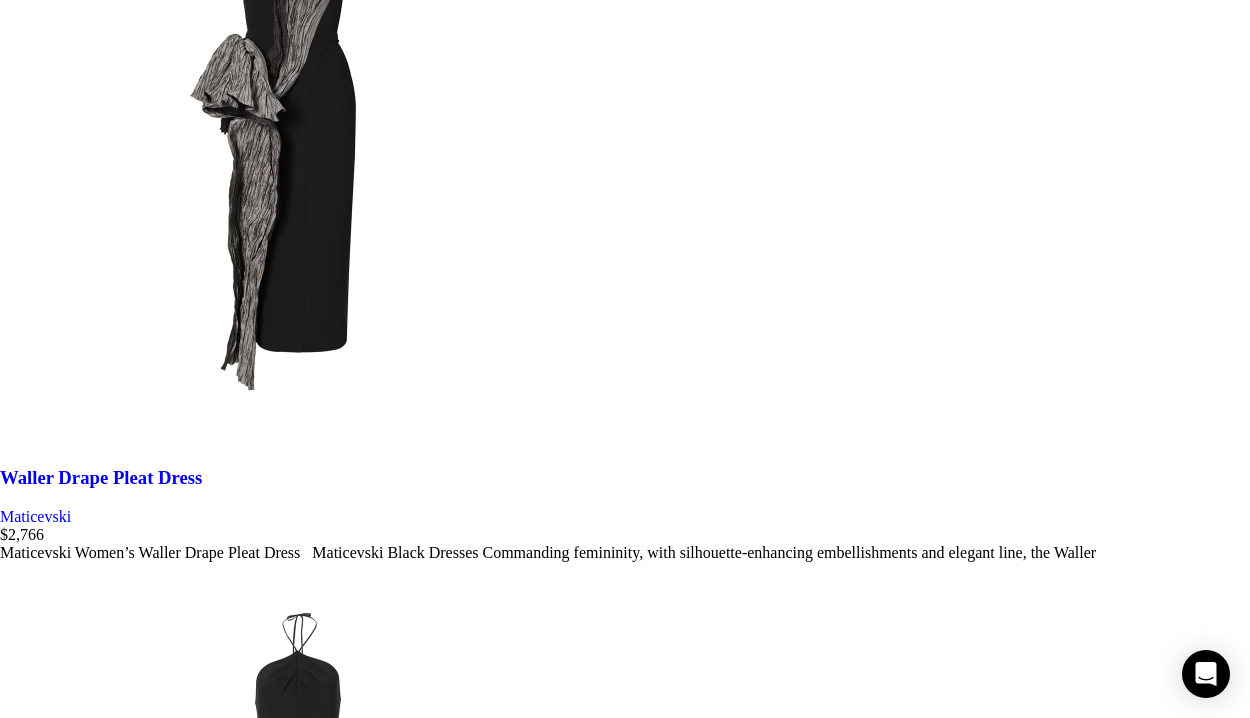 click on "NEW IN
WHAT'S NEW
New this week
New in clothing
New in Bags
New in shoes
TRENDING NOW
New season headbands
The mules edit
Ramadan edit
Eye candy bags
Luxe swimwear
DISCOVER
Sustainable luxury
The dress edit
10 names to know
100 season's must have" at bounding box center (625, -7824) 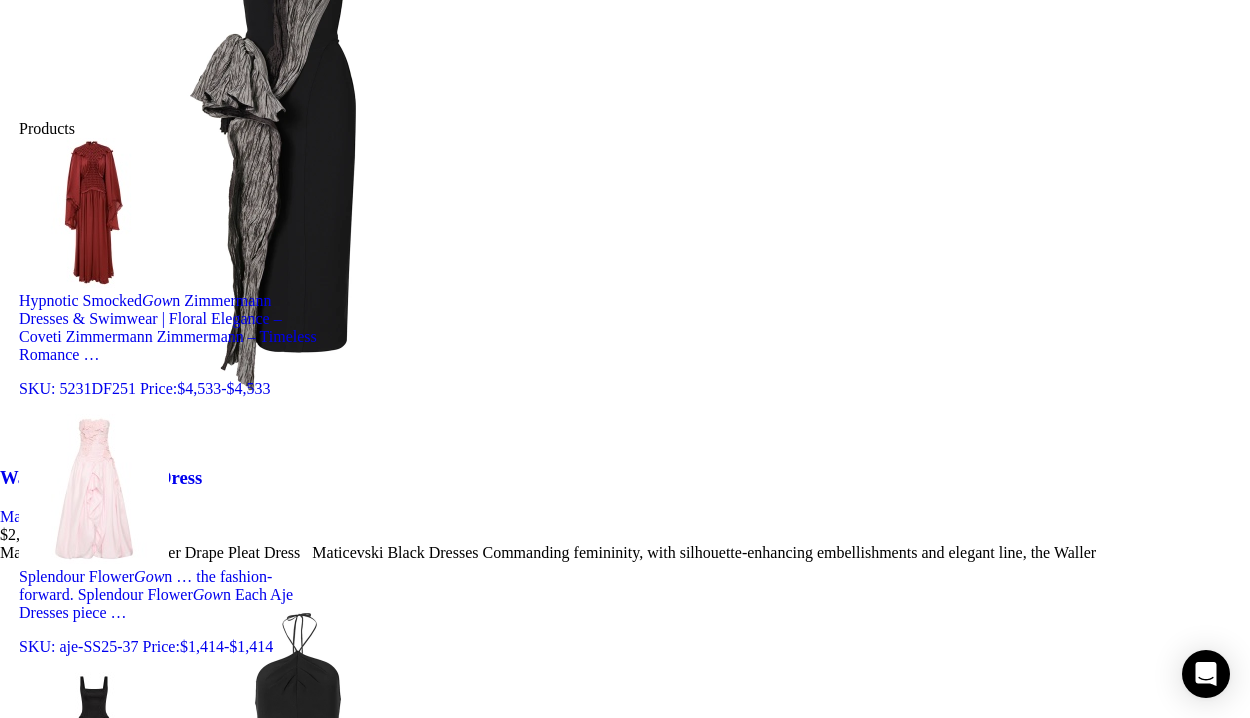 type on "gown" 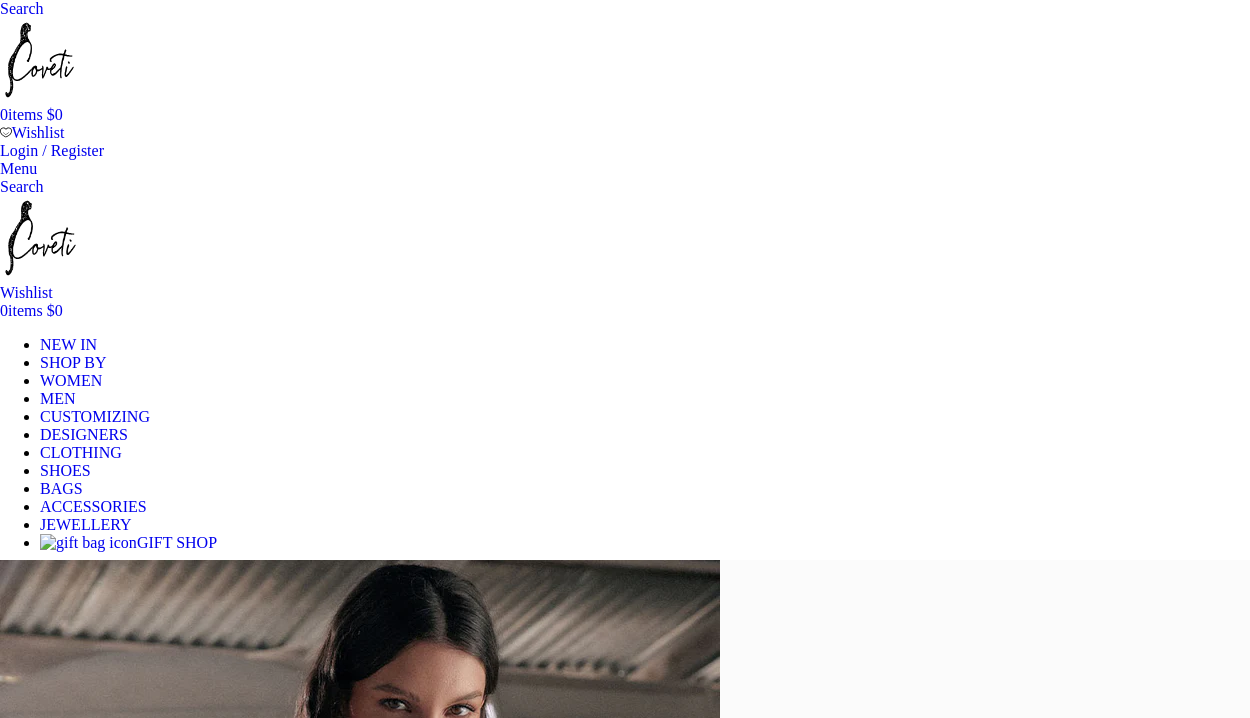 scroll, scrollTop: 0, scrollLeft: 0, axis: both 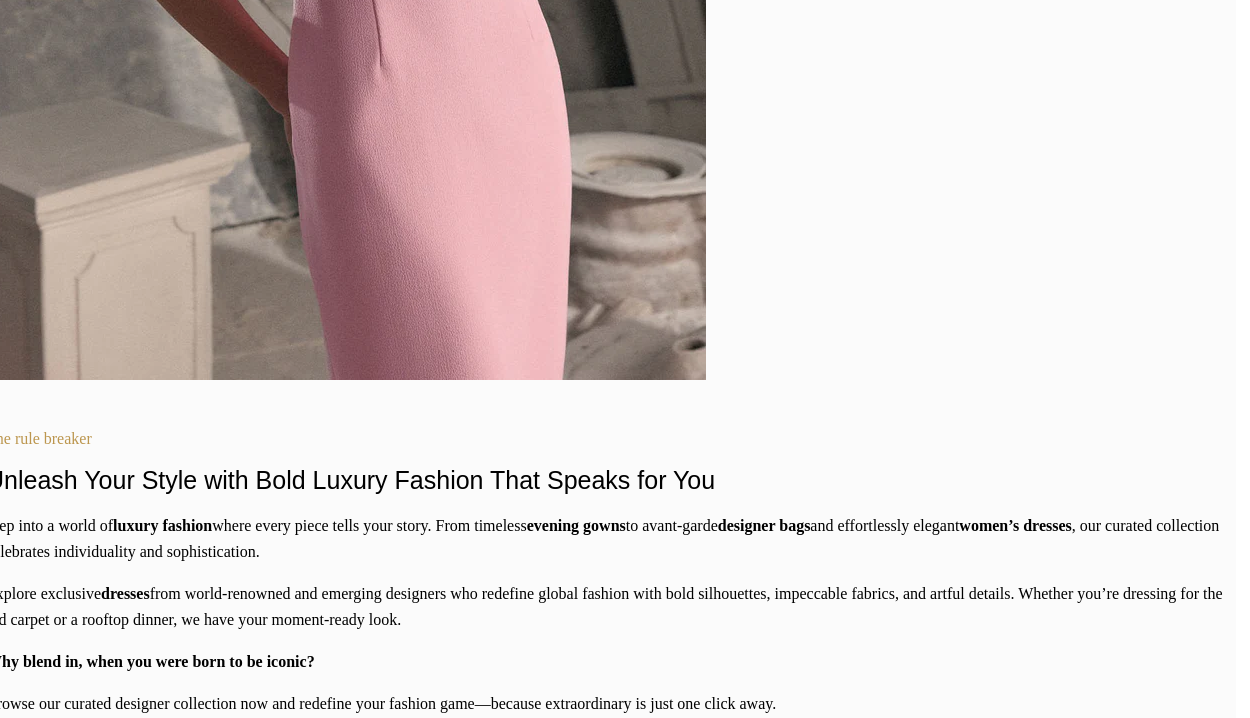 click at bounding box center [749, 2539] 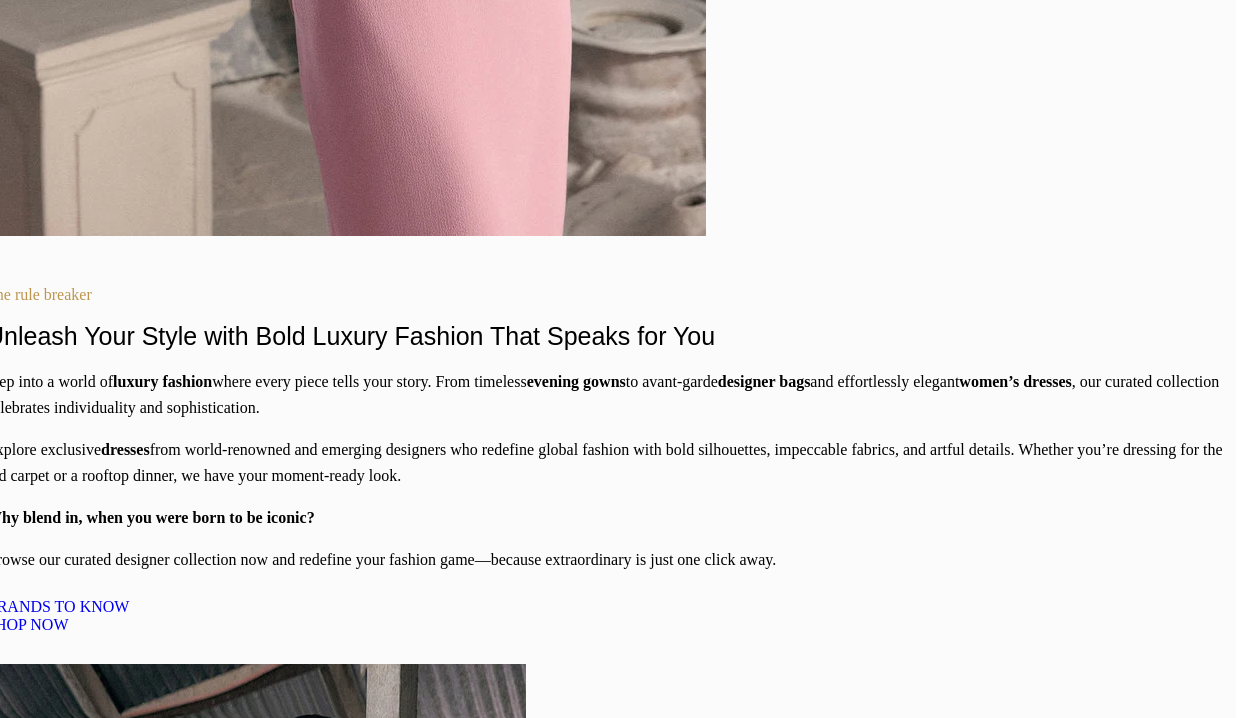 scroll, scrollTop: 1433, scrollLeft: 0, axis: vertical 